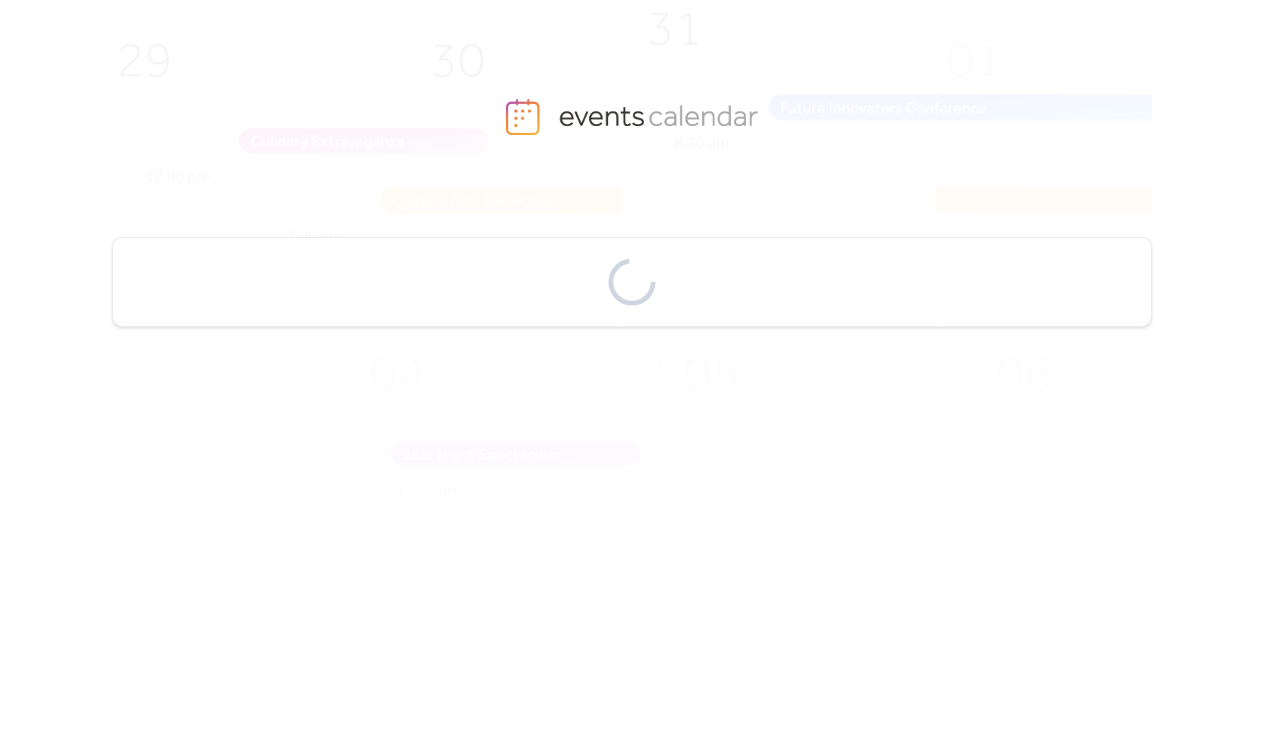 scroll, scrollTop: 0, scrollLeft: 0, axis: both 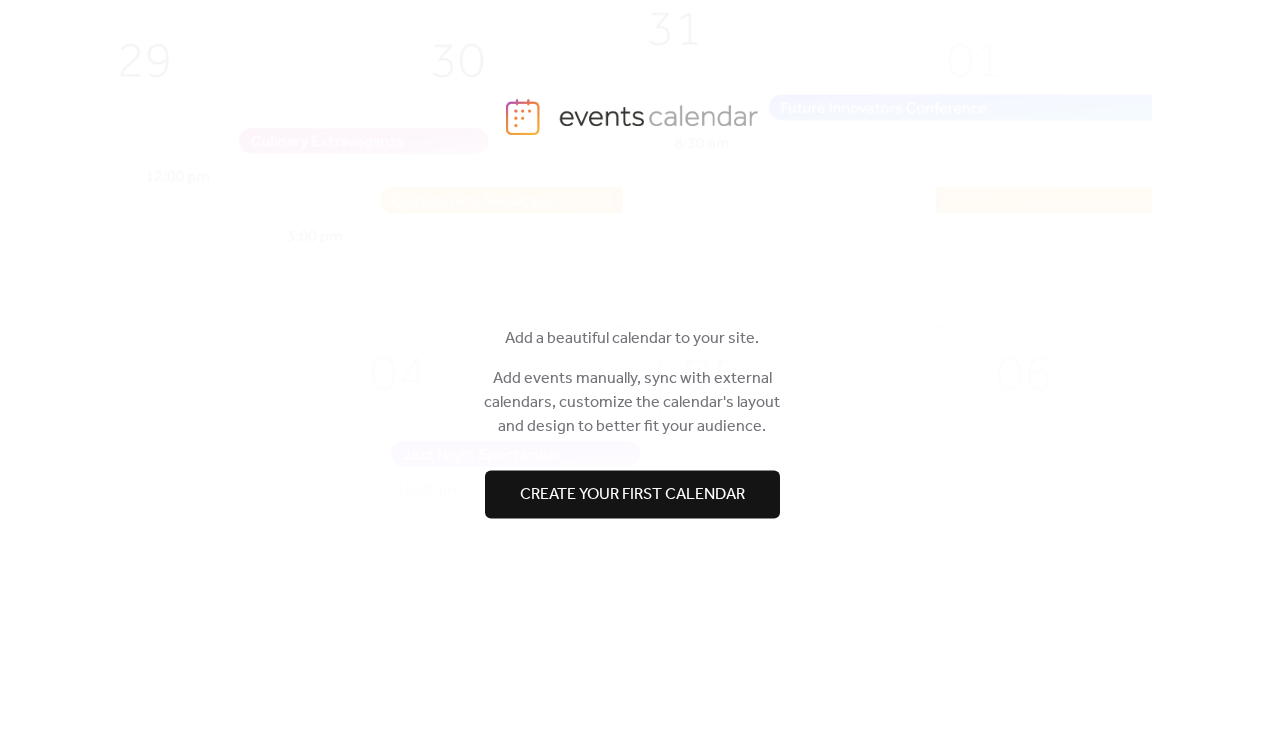 click on "Create your first calendar" at bounding box center (632, 495) 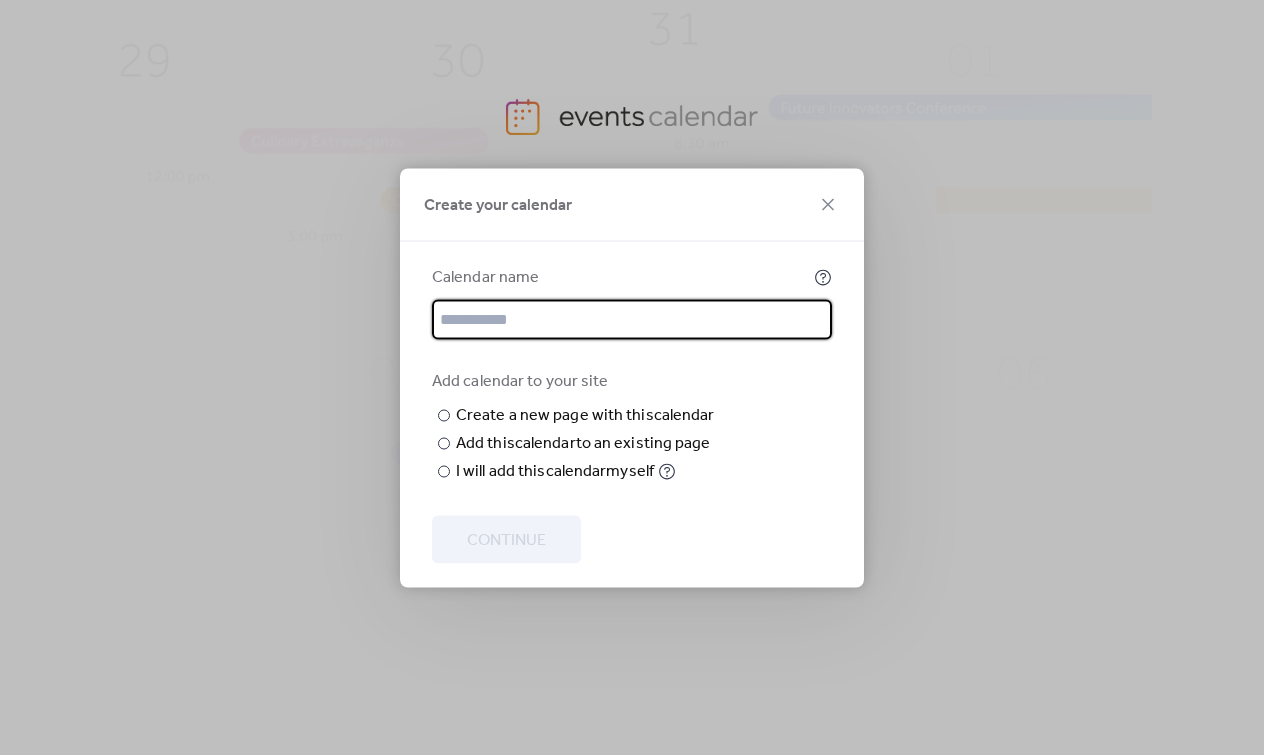 click at bounding box center (632, 319) 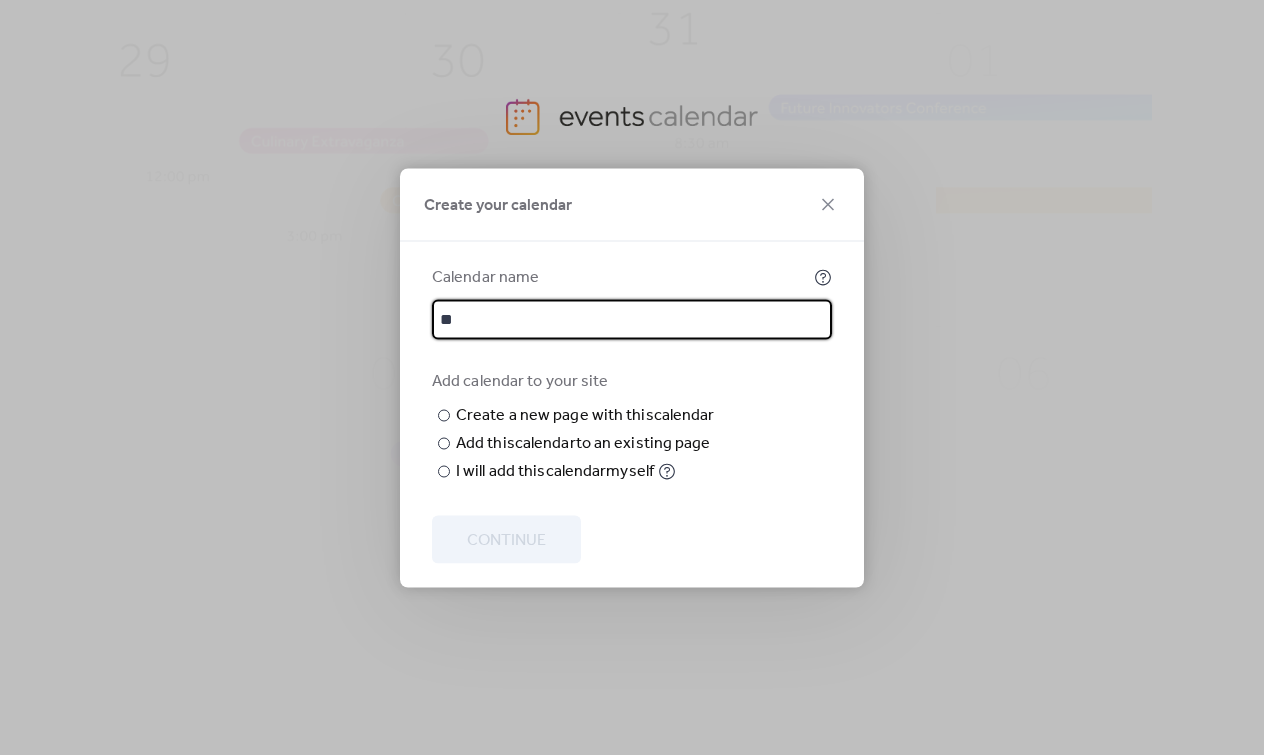 type on "*" 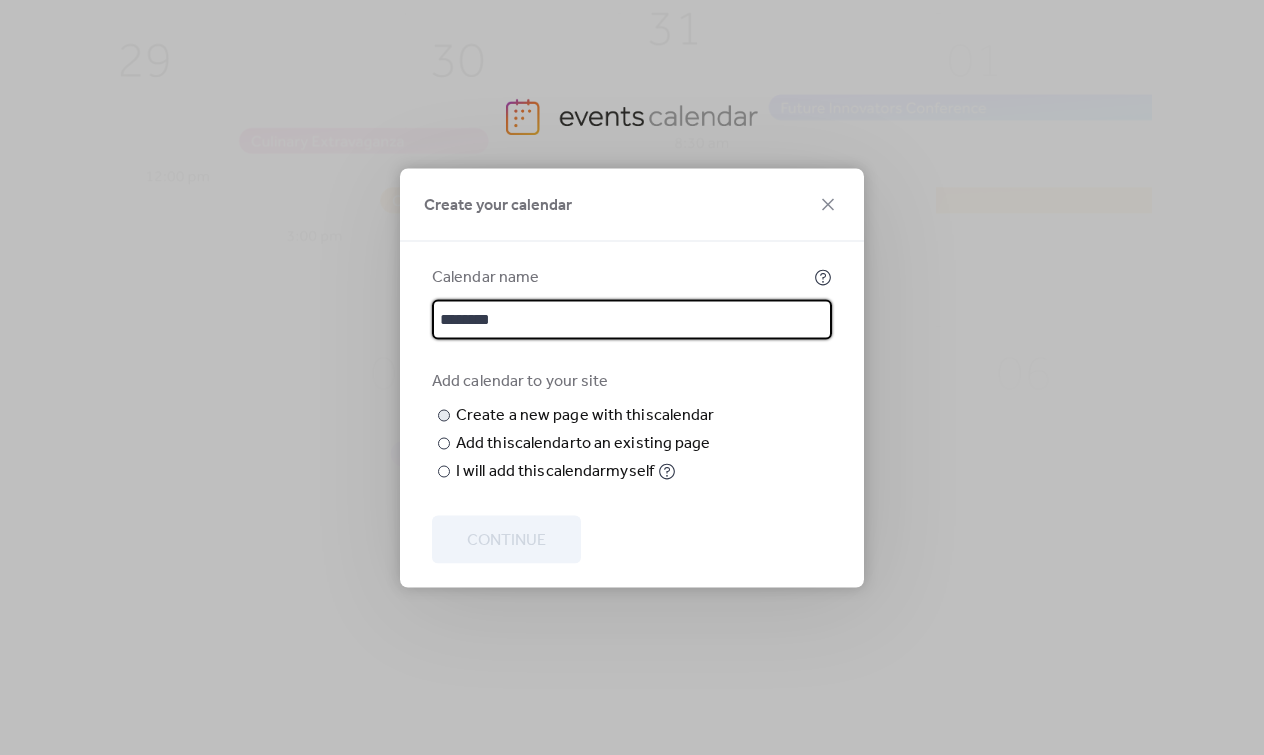 type on "********" 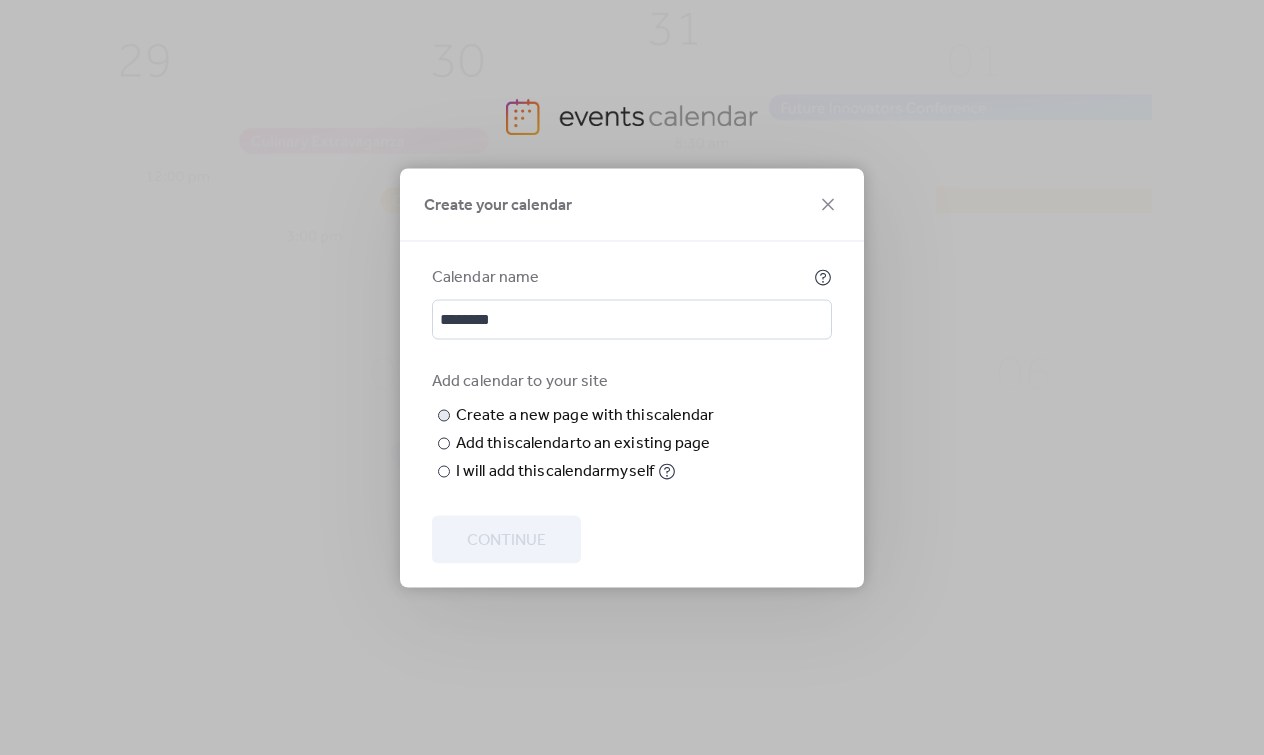 click at bounding box center [0, 0] 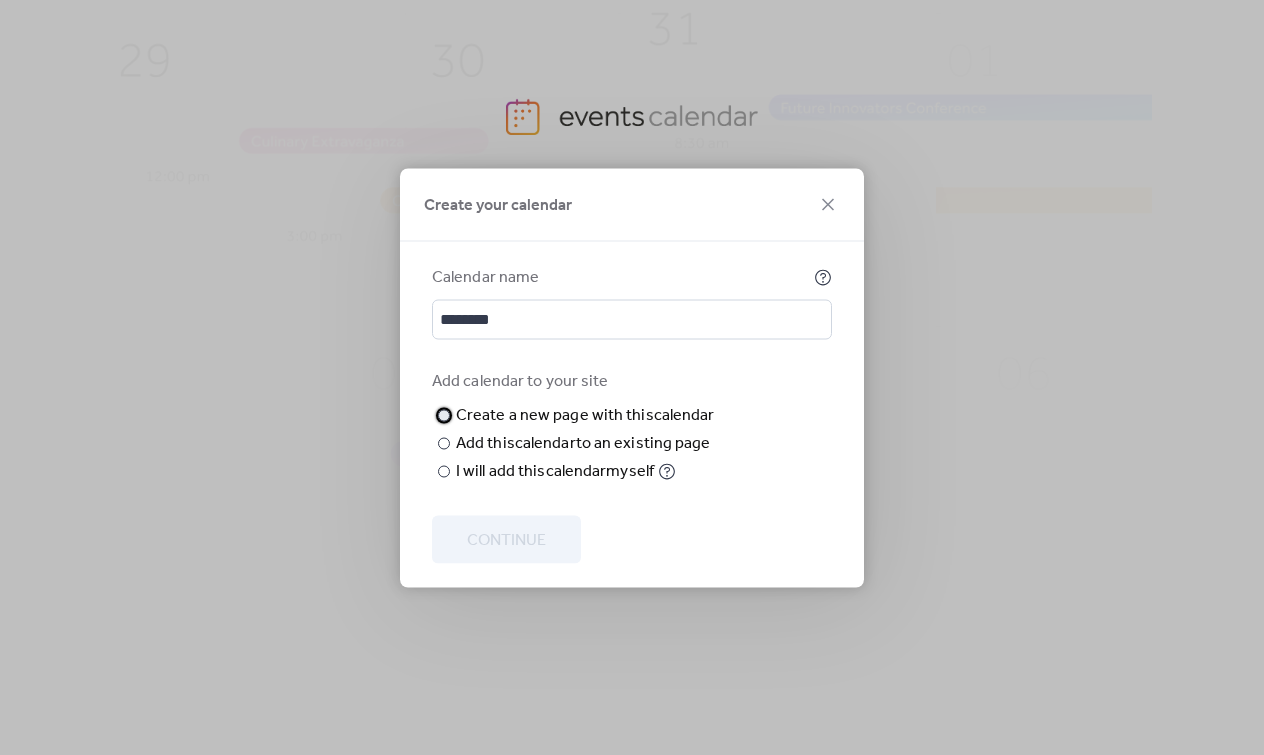 click on "New page name" at bounding box center [0, 0] 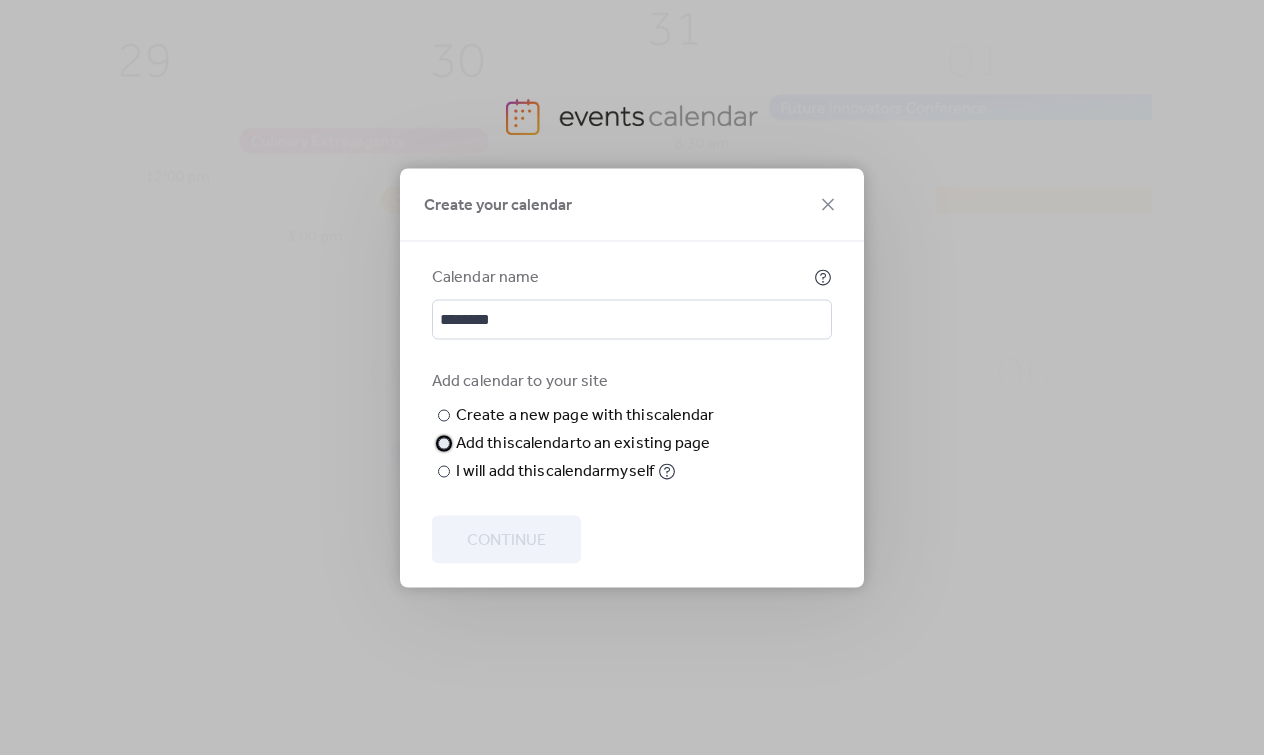 click at bounding box center (444, 443) 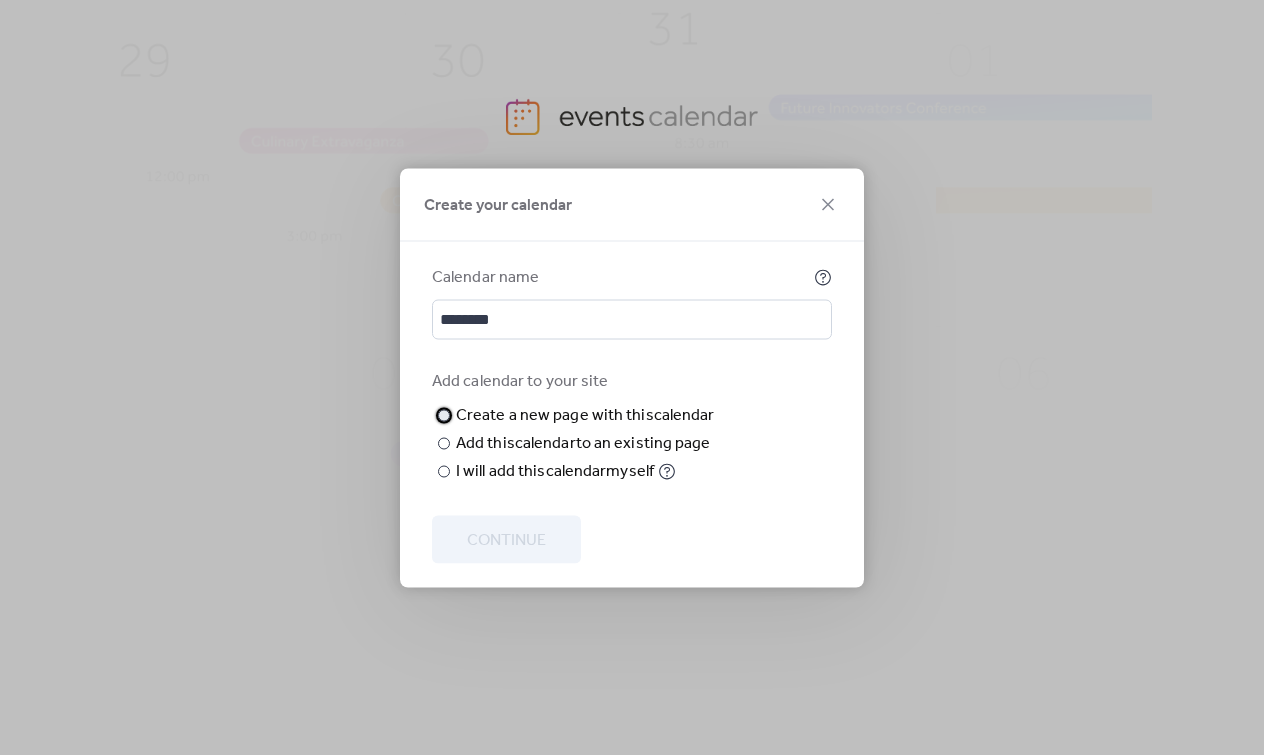 click on "​" at bounding box center (442, 415) 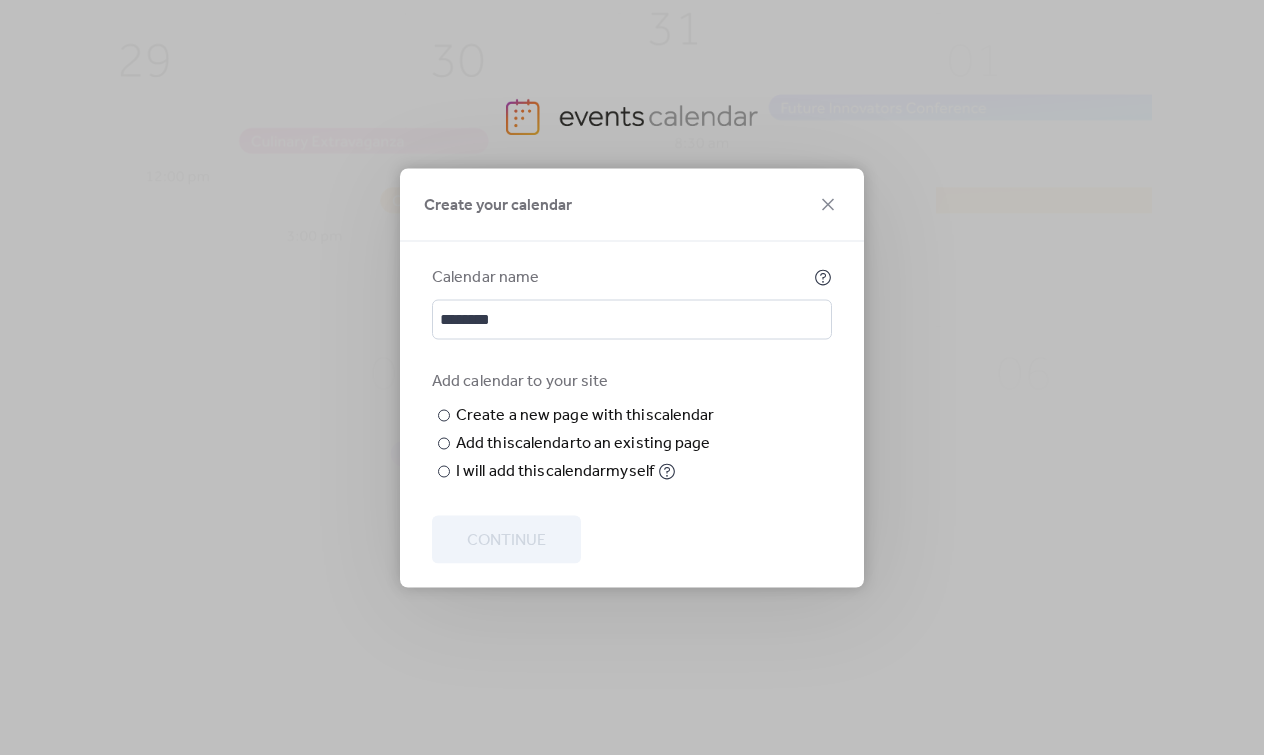 click on "Add calendar to your site" at bounding box center (630, 381) 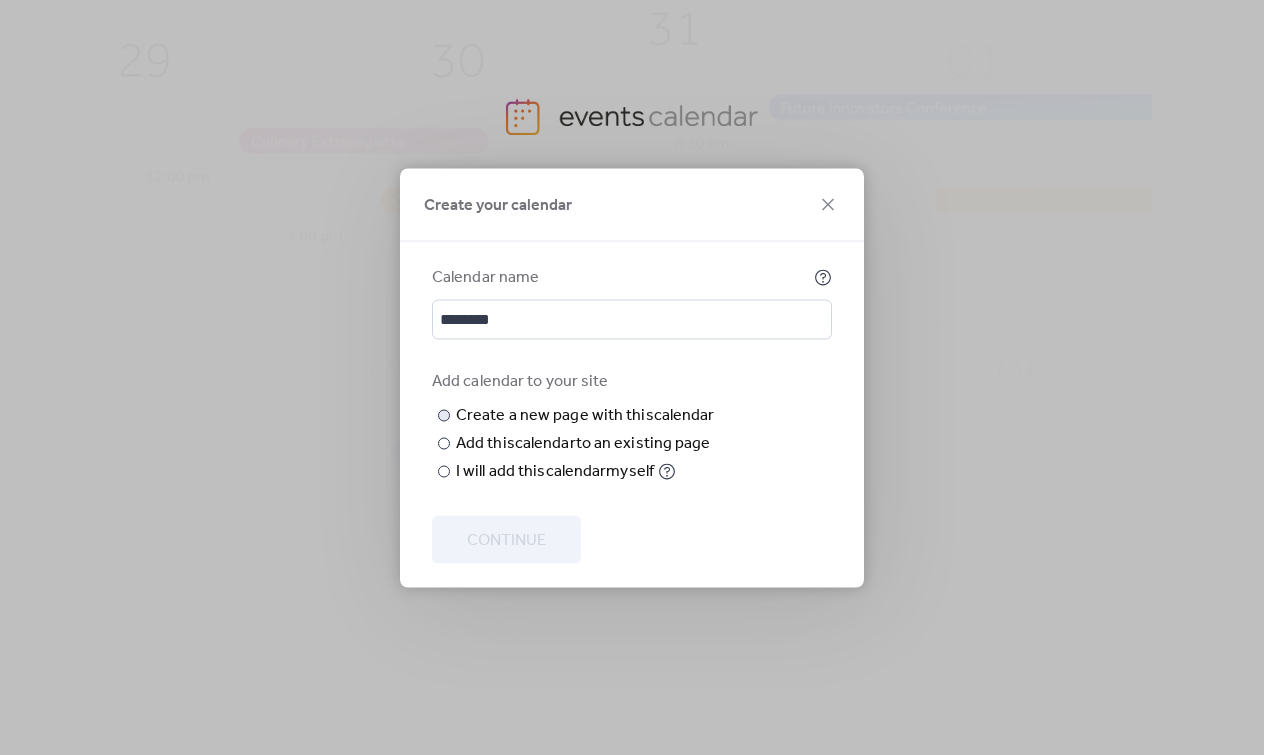 click at bounding box center (0, 0) 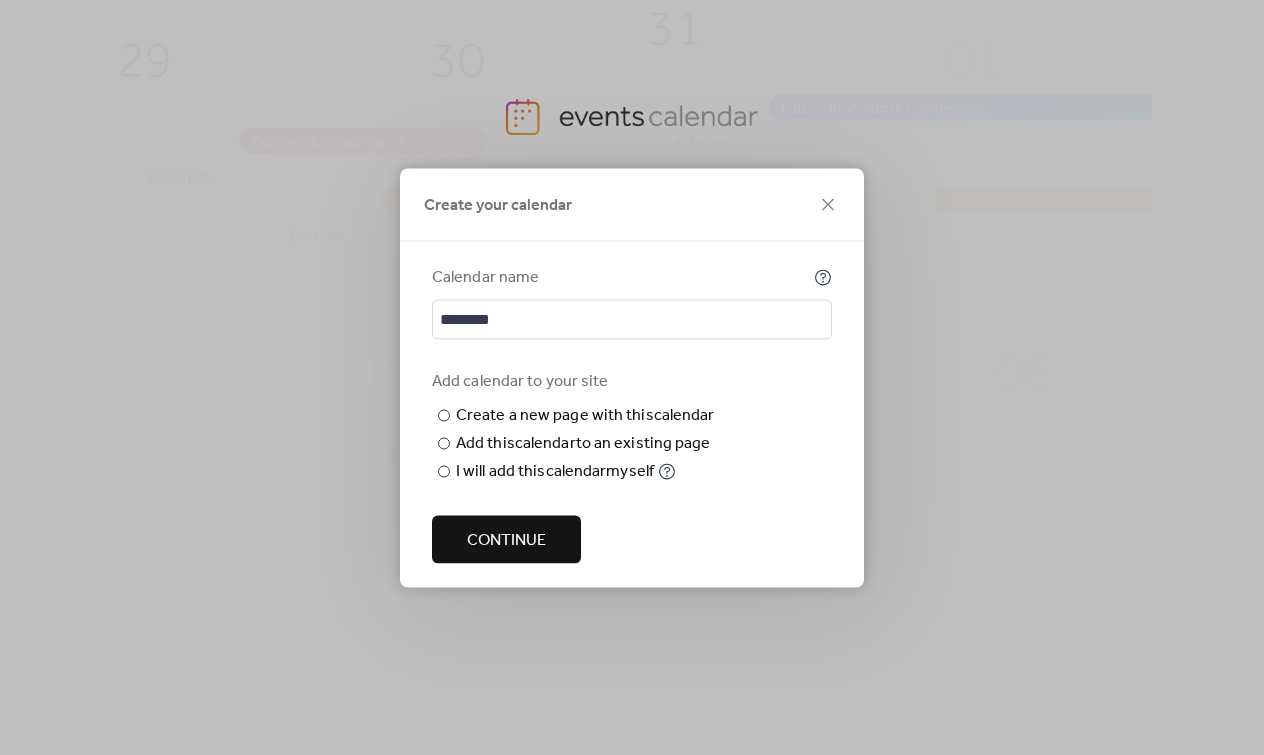 type on "******" 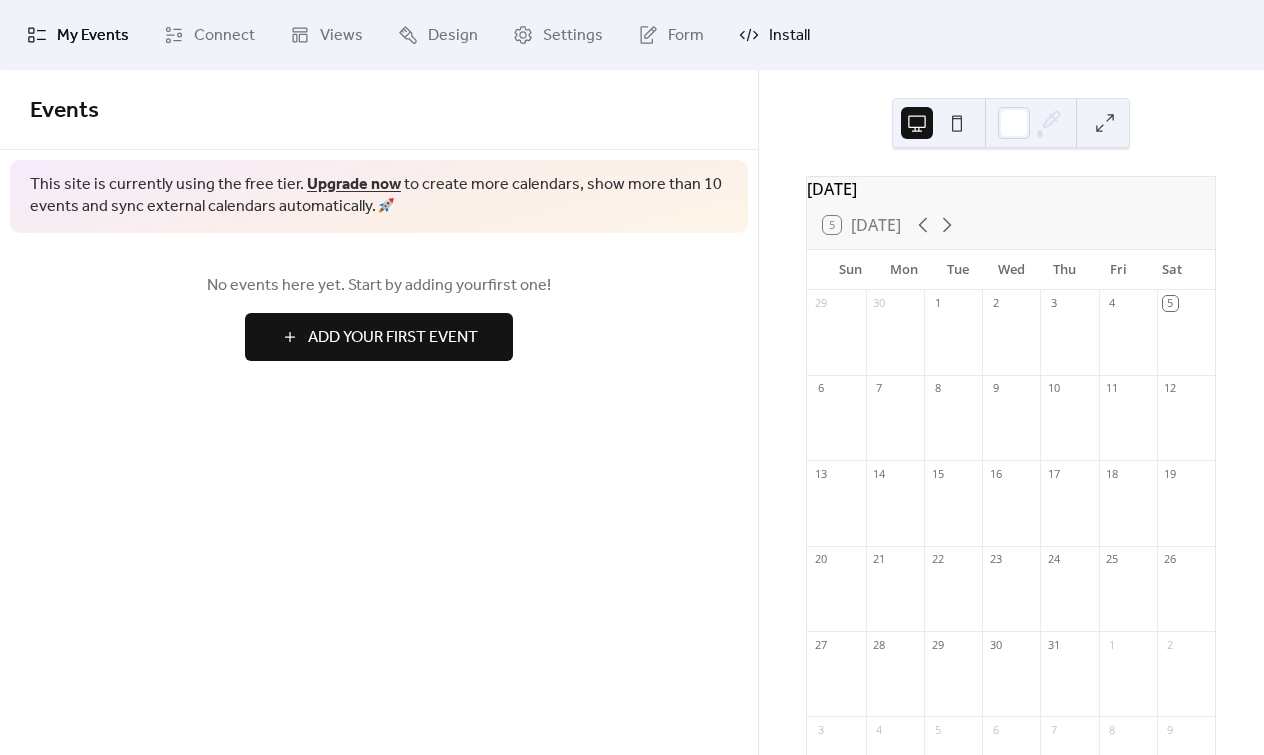 click on "Install" at bounding box center (774, 35) 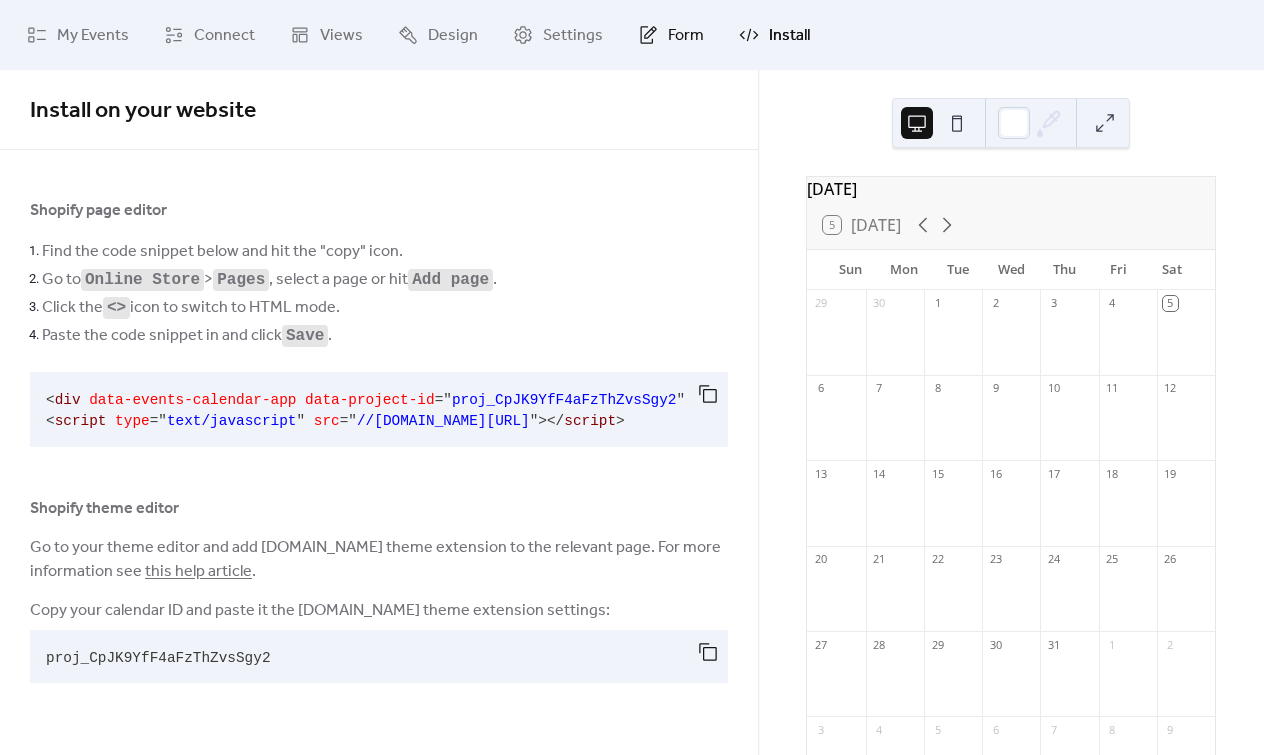 click on "Form" at bounding box center [686, 36] 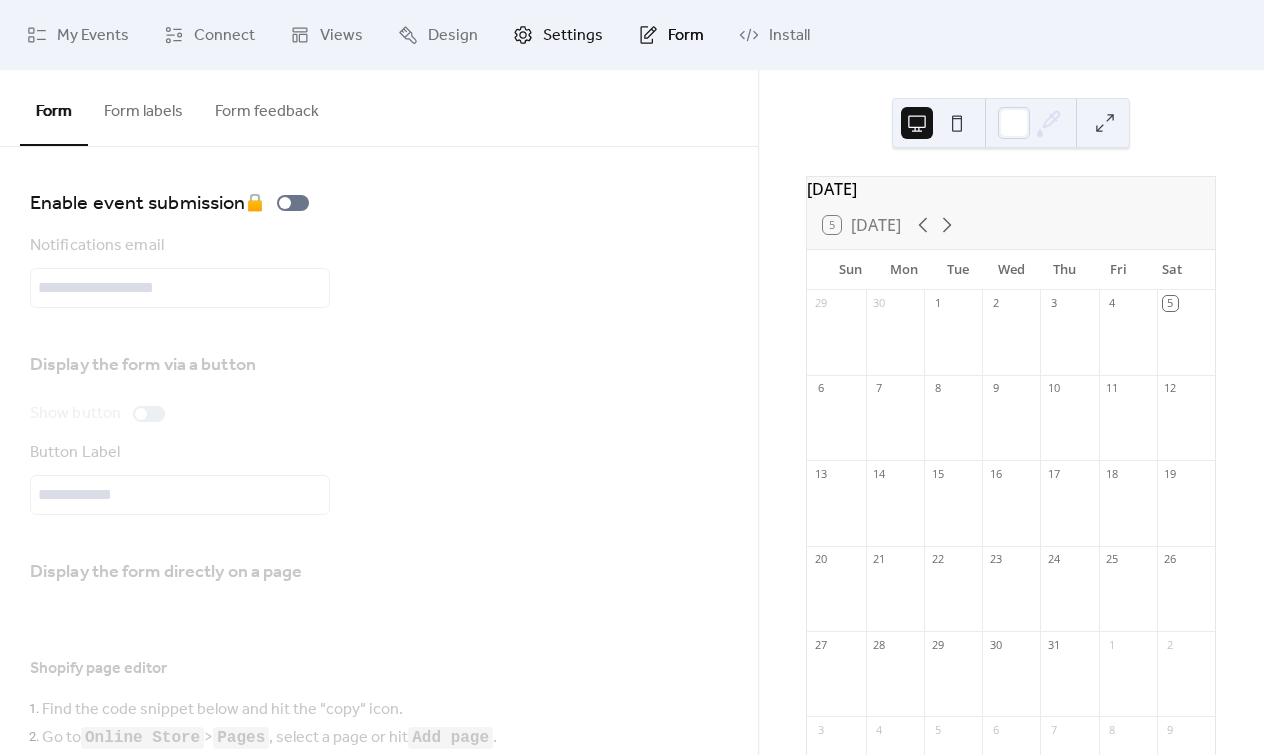 click on "Settings" at bounding box center [573, 36] 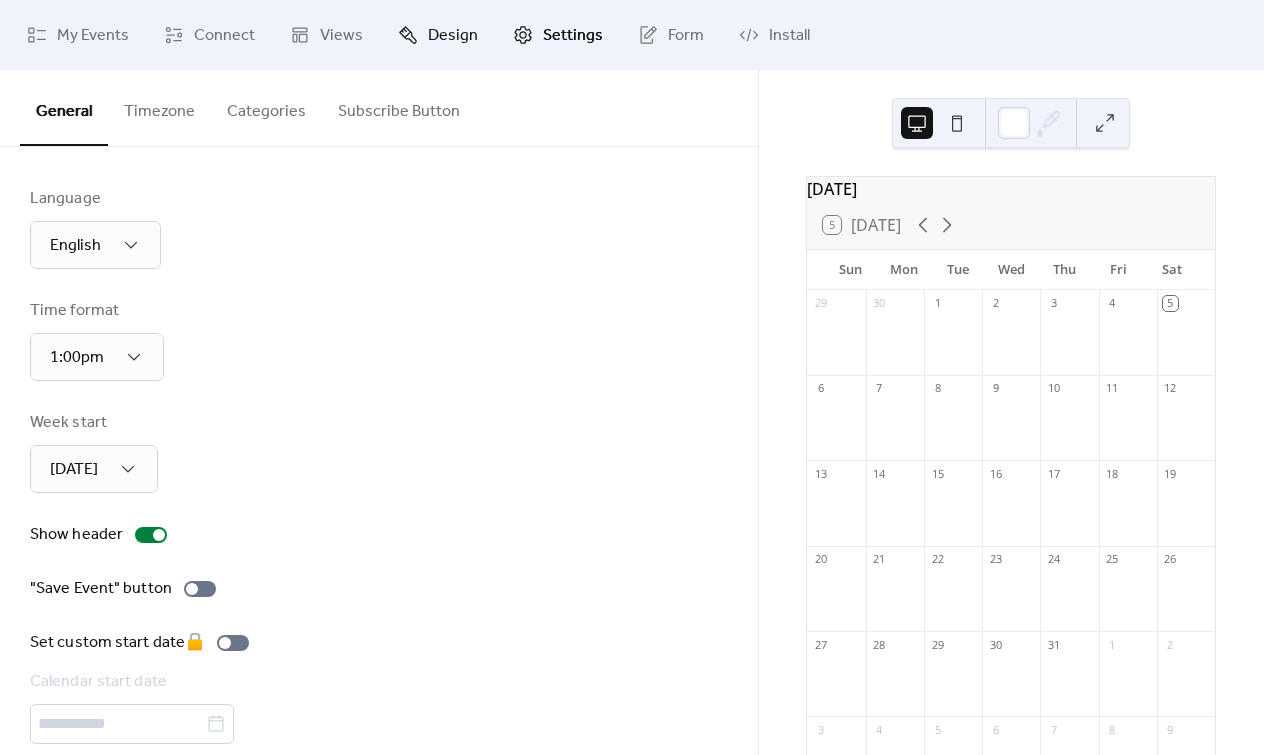 click on "Design" at bounding box center (453, 36) 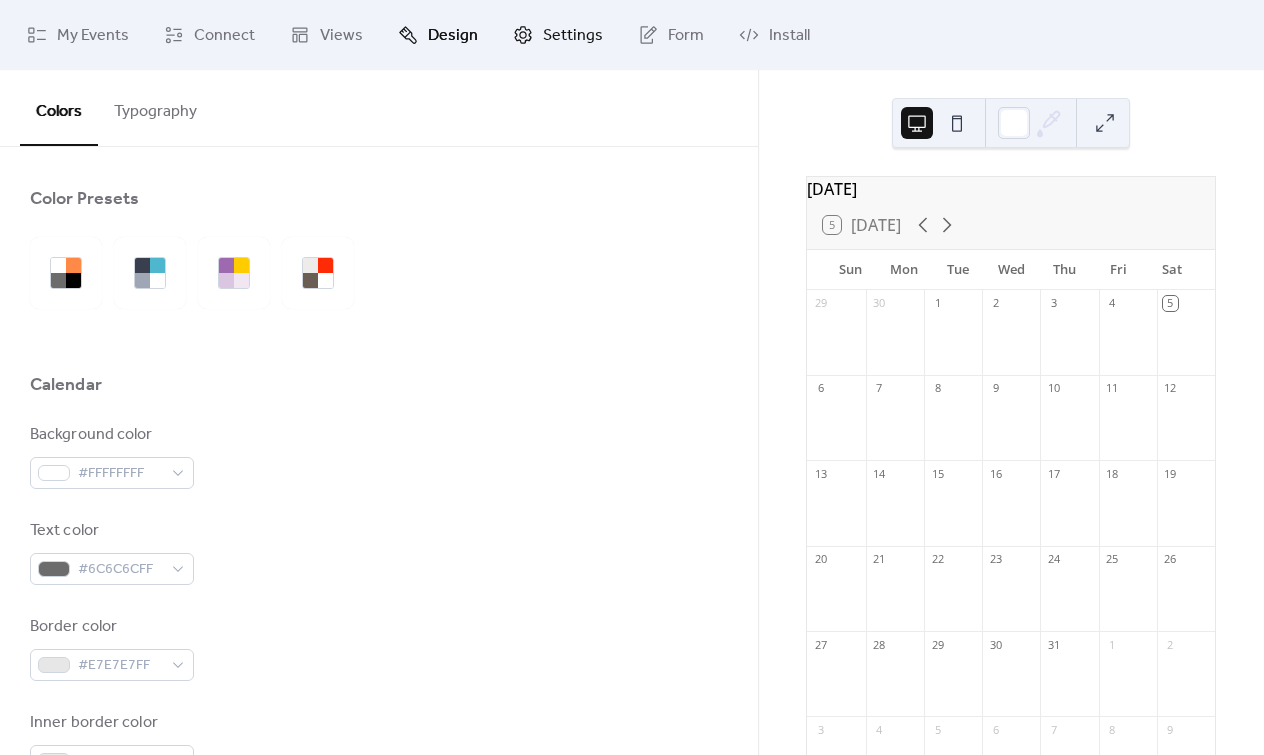 click on "Settings" at bounding box center [558, 35] 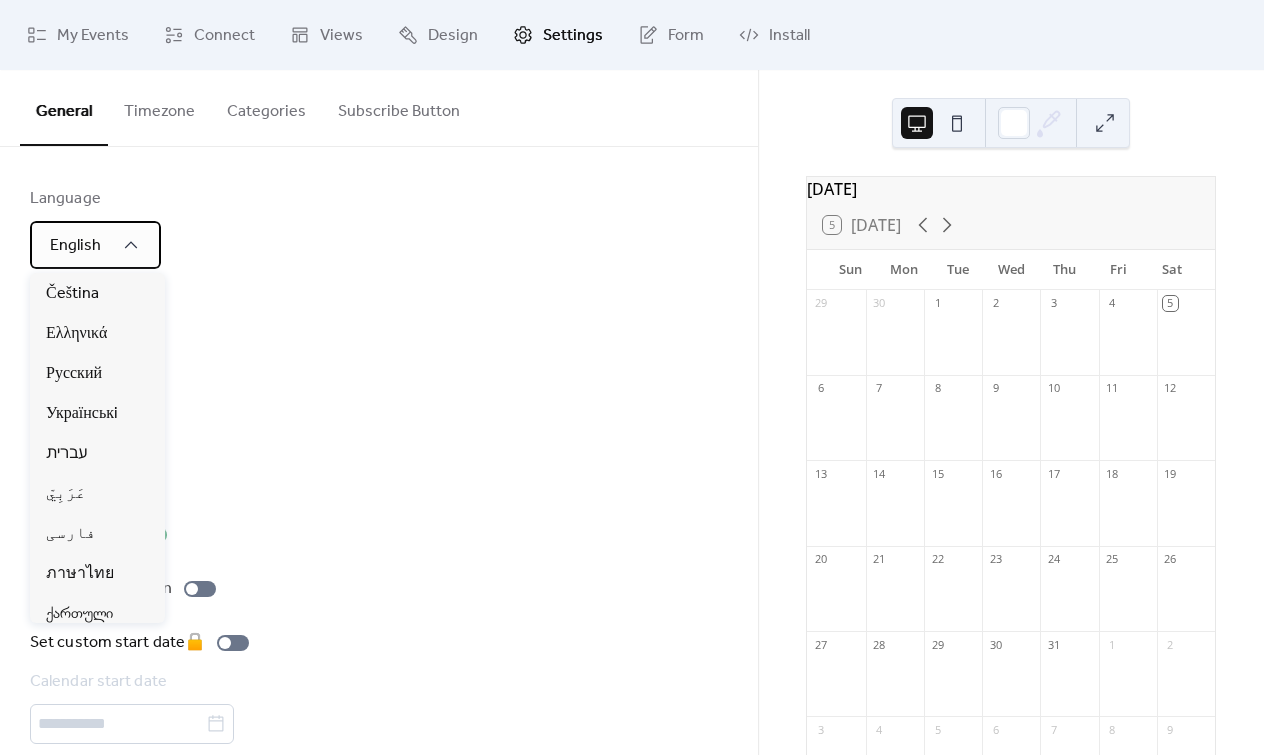 scroll, scrollTop: 1130, scrollLeft: 0, axis: vertical 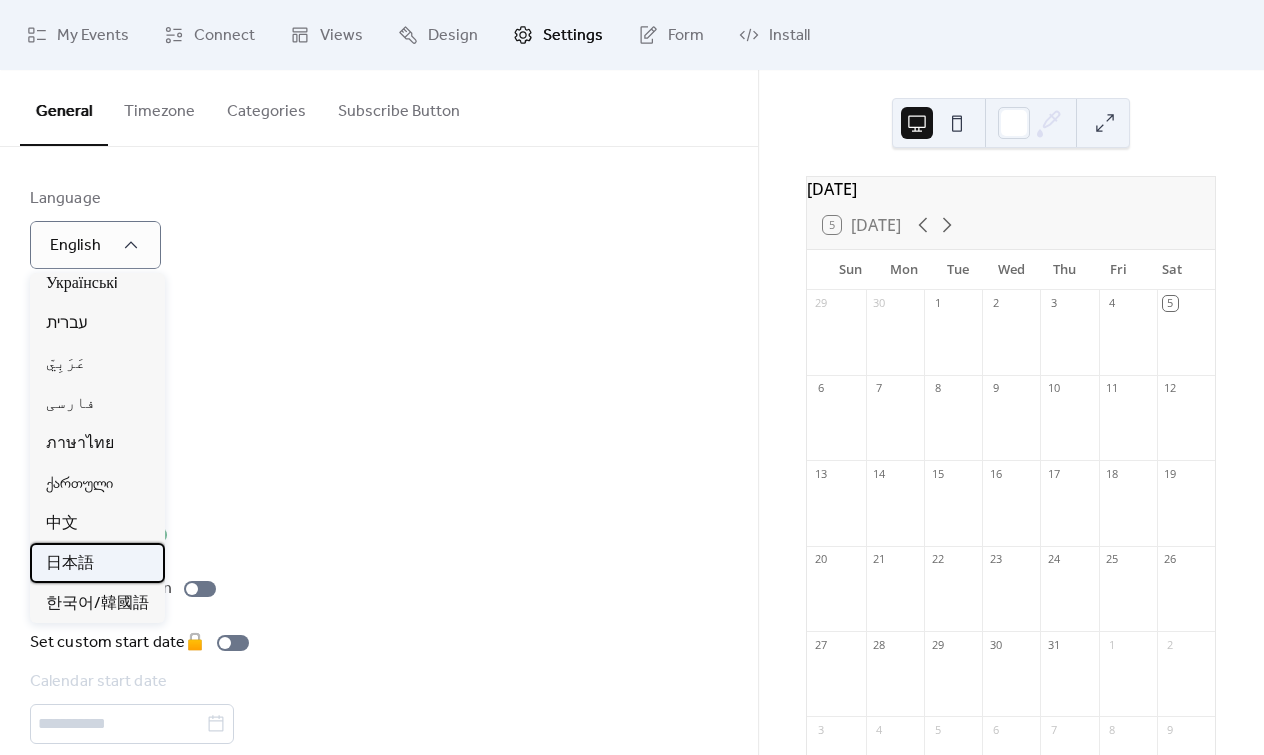 click on "日本語" at bounding box center [97, 563] 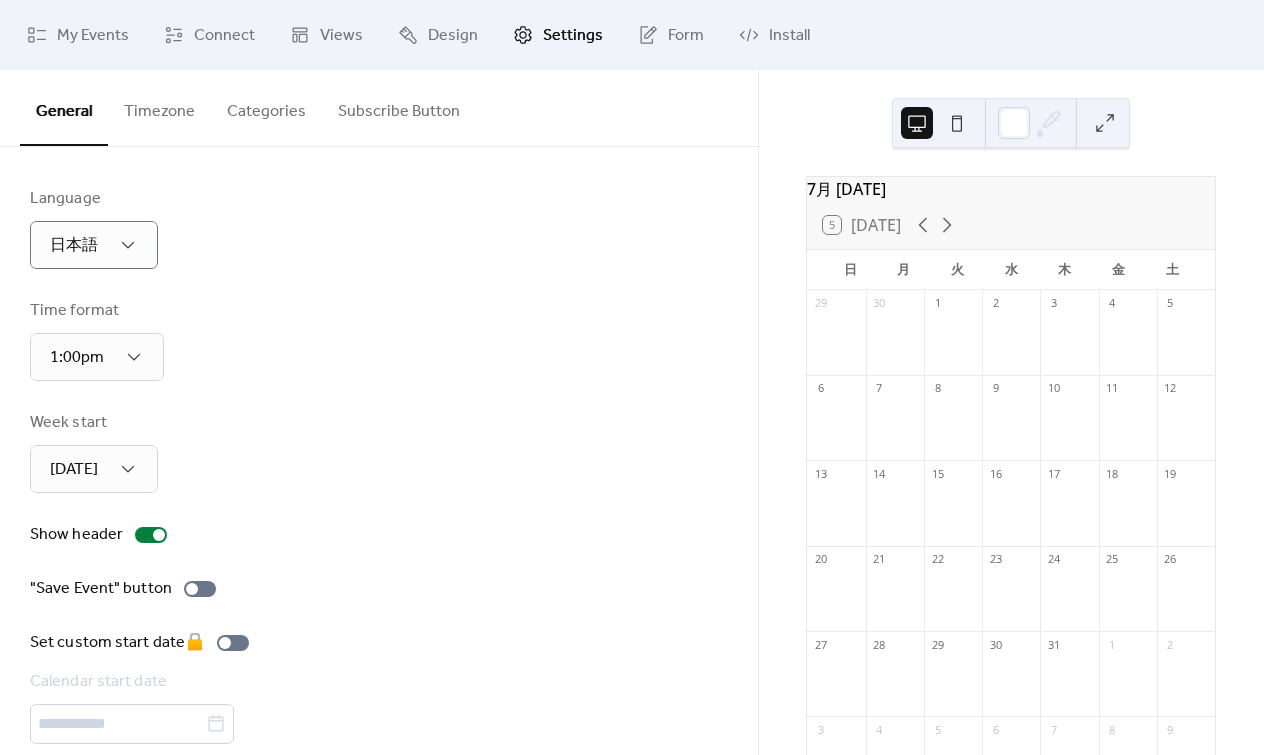 click on "Timezone" at bounding box center (159, 107) 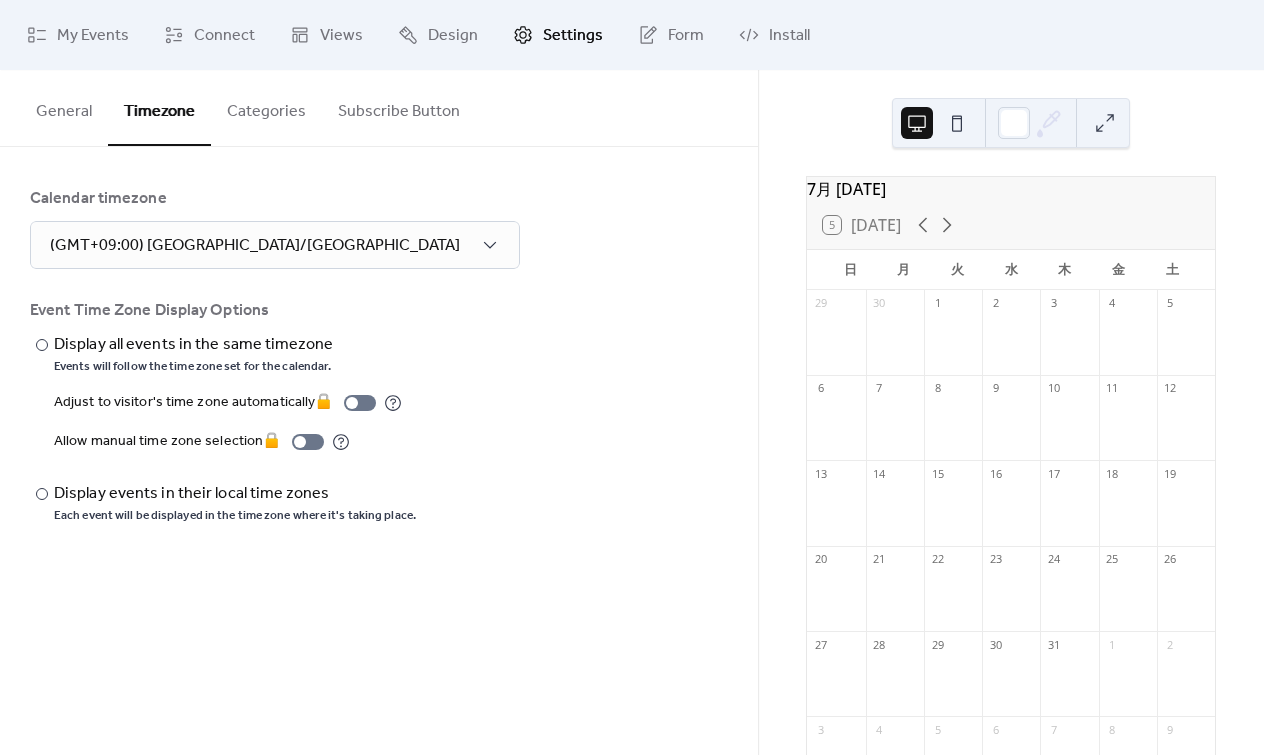 click on "Categories" at bounding box center [266, 107] 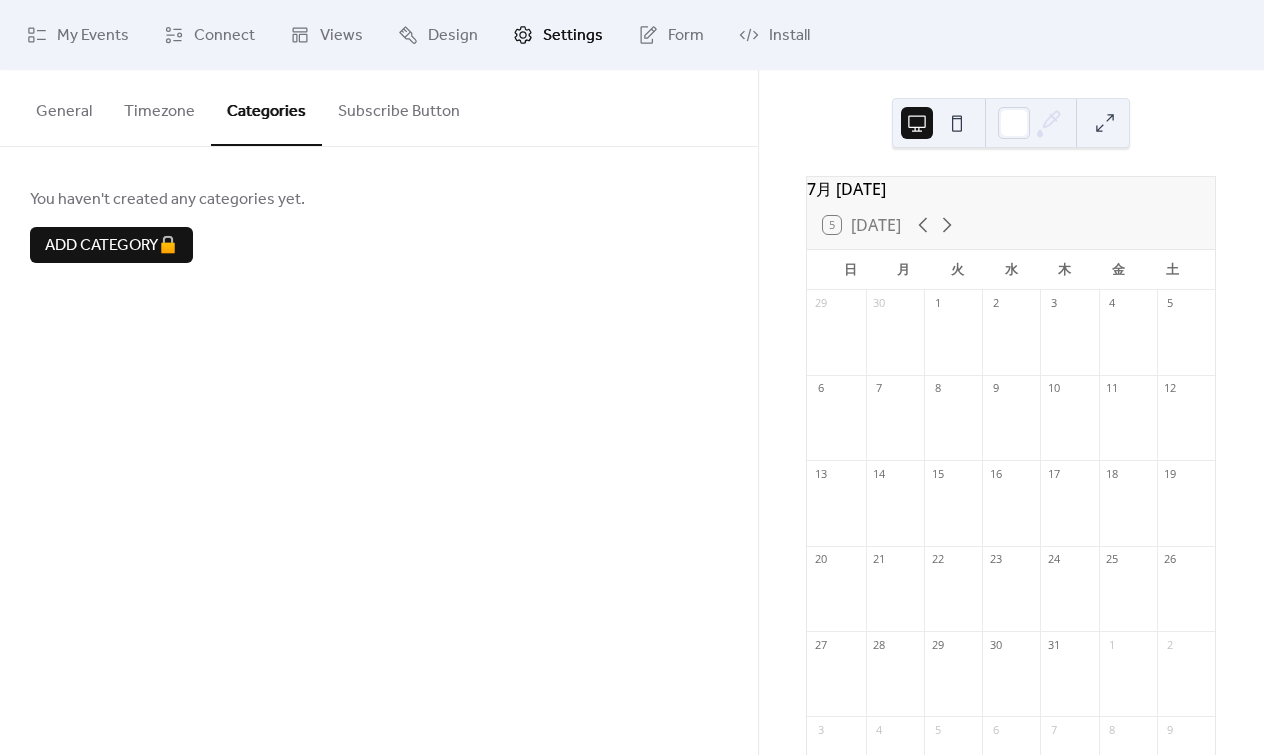 click on "Subscribe Button" at bounding box center (399, 107) 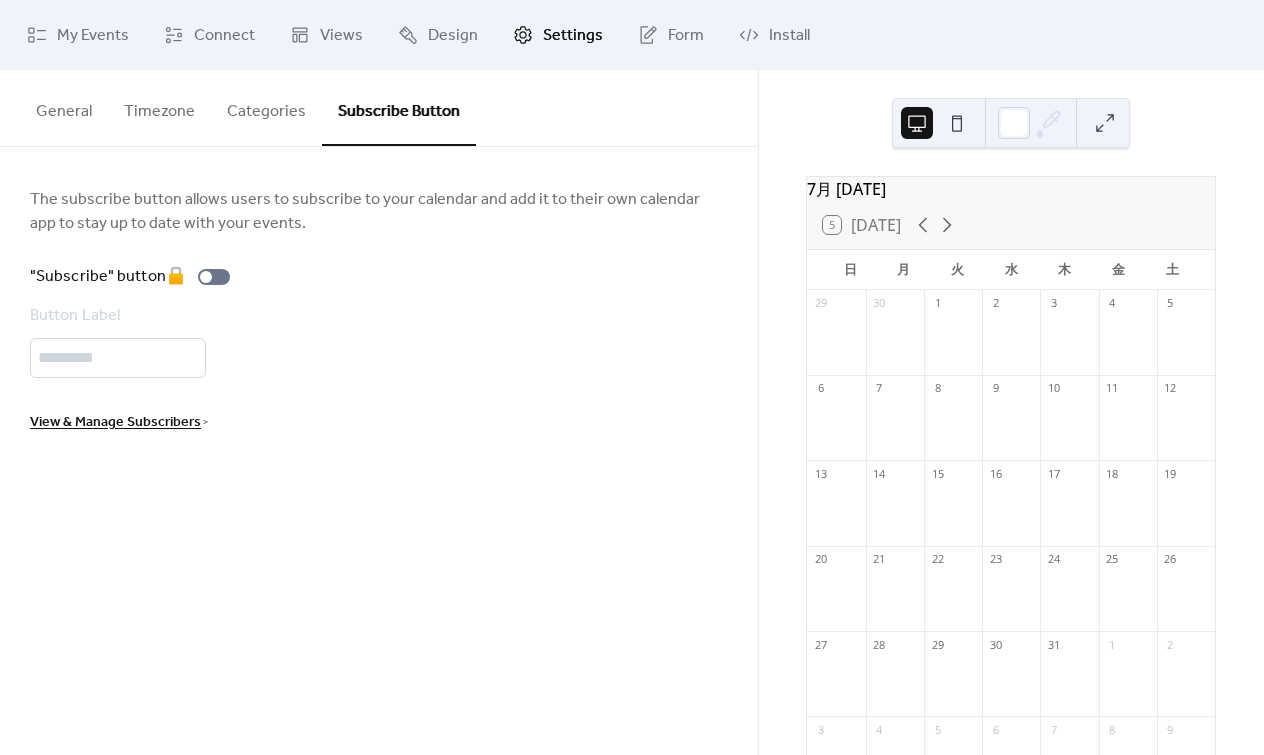 click on "General" at bounding box center (64, 107) 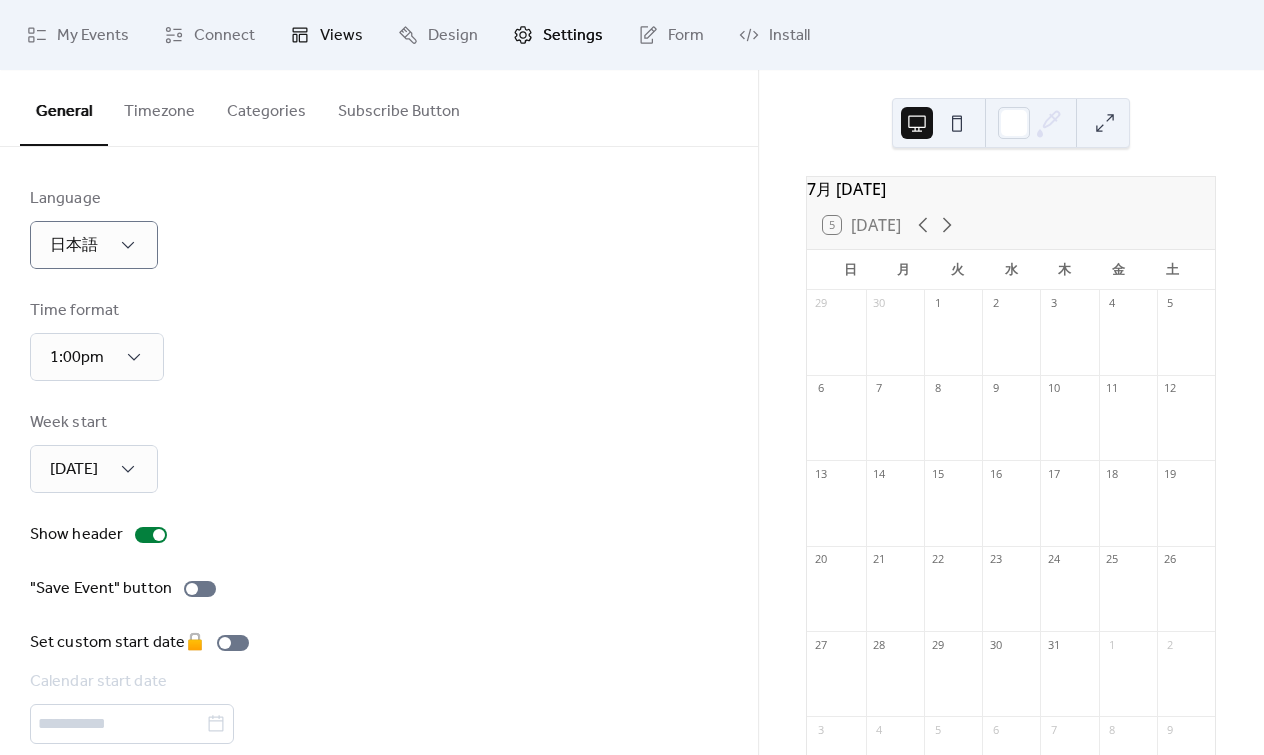 click on "Views" at bounding box center (326, 35) 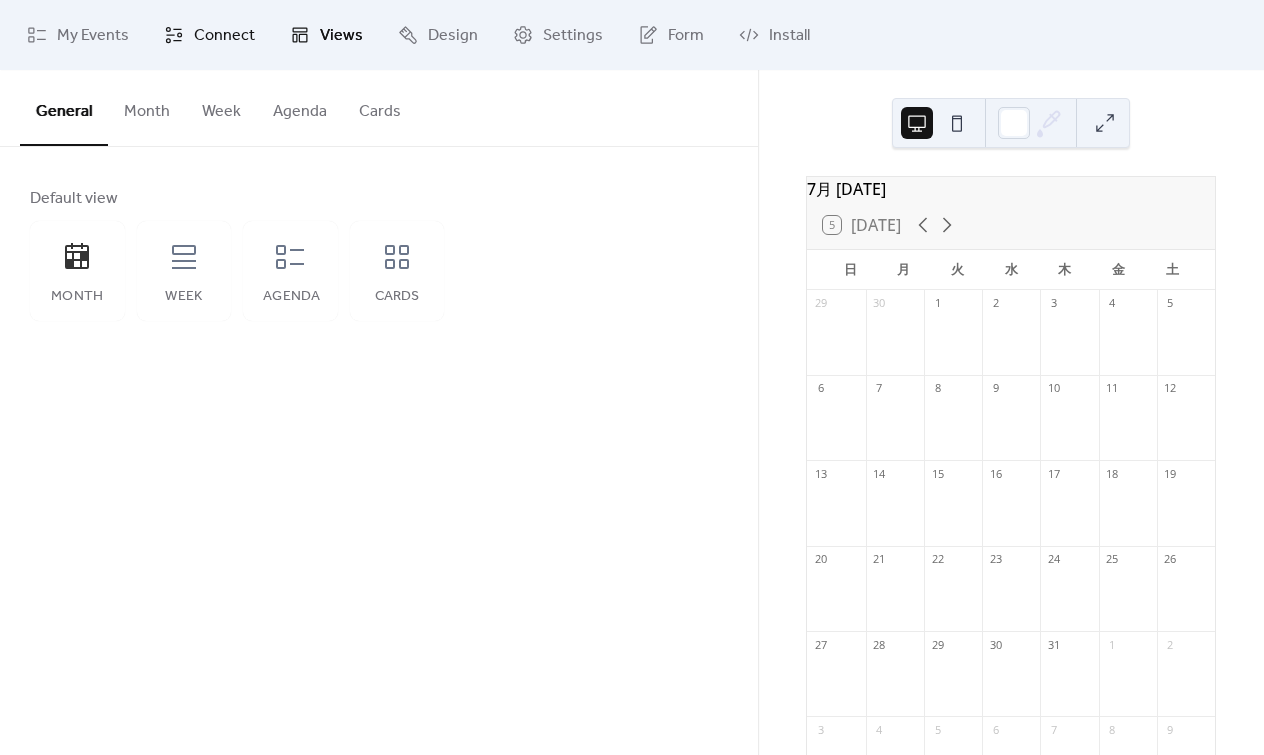 click on "Connect" at bounding box center (224, 36) 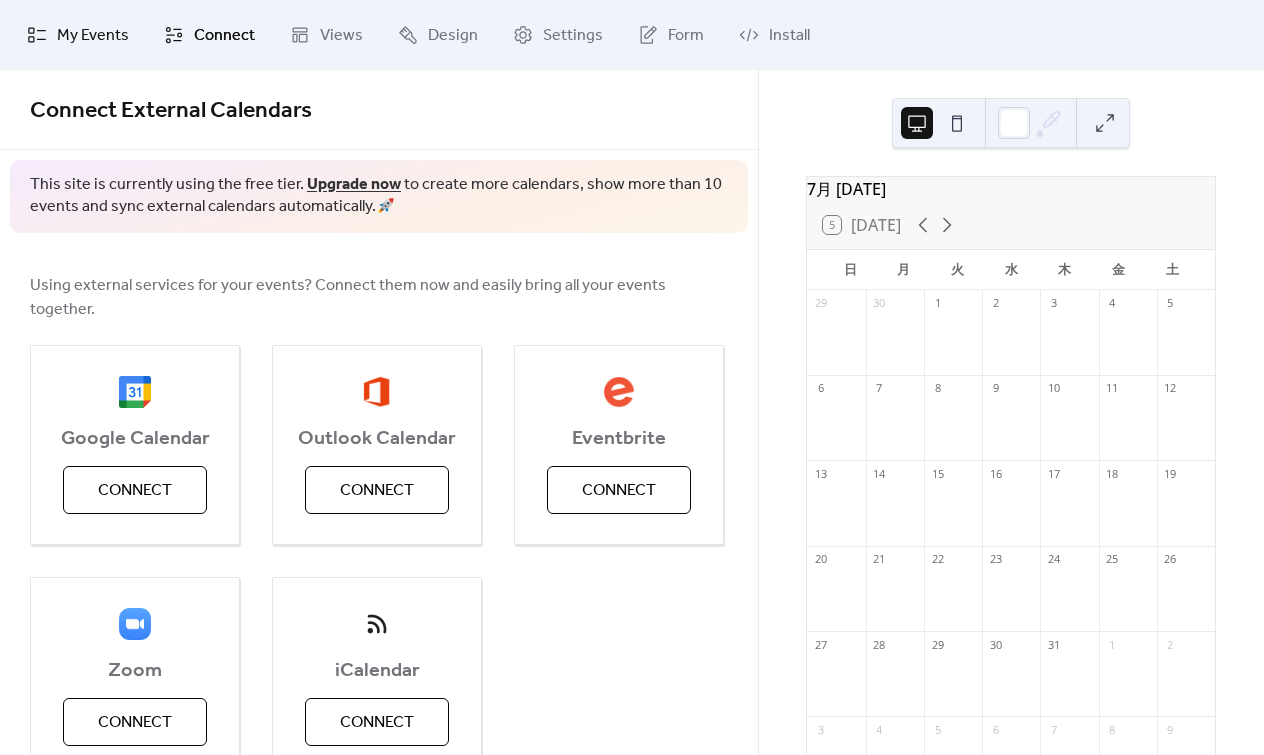 click on "My Events" at bounding box center (93, 36) 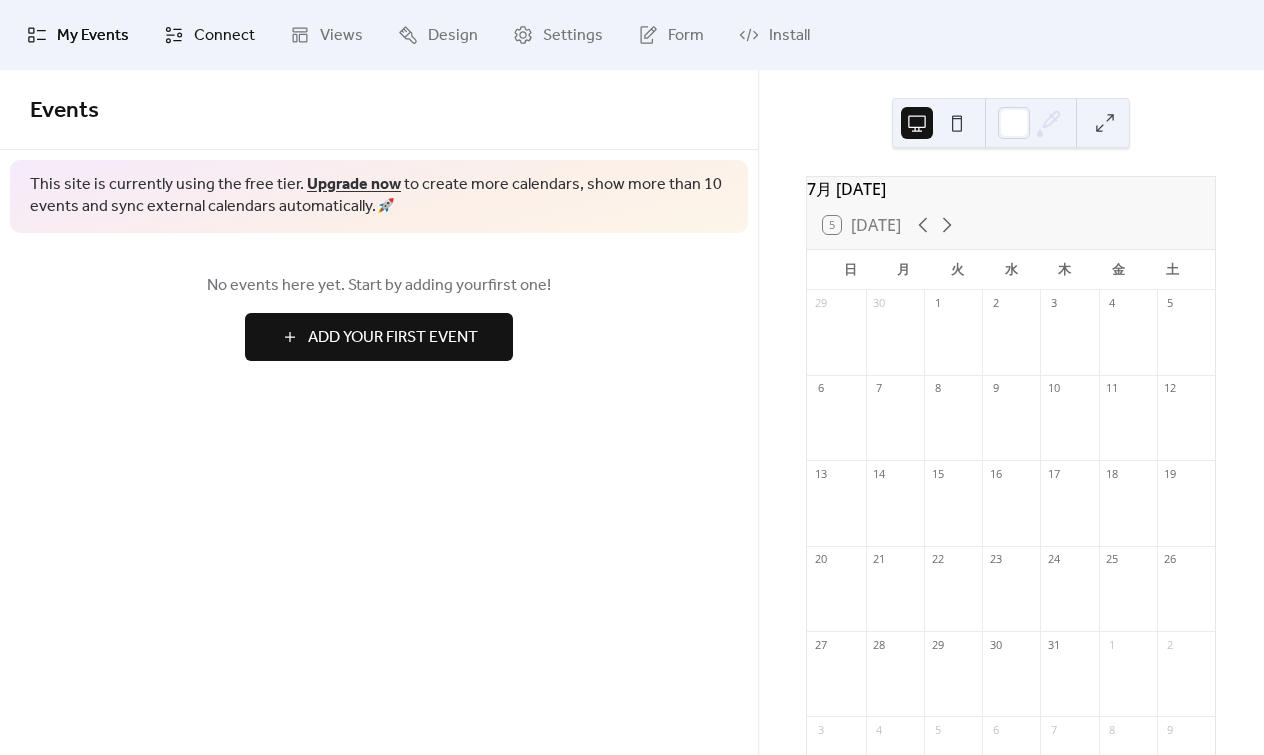 click on "Connect" at bounding box center [224, 36] 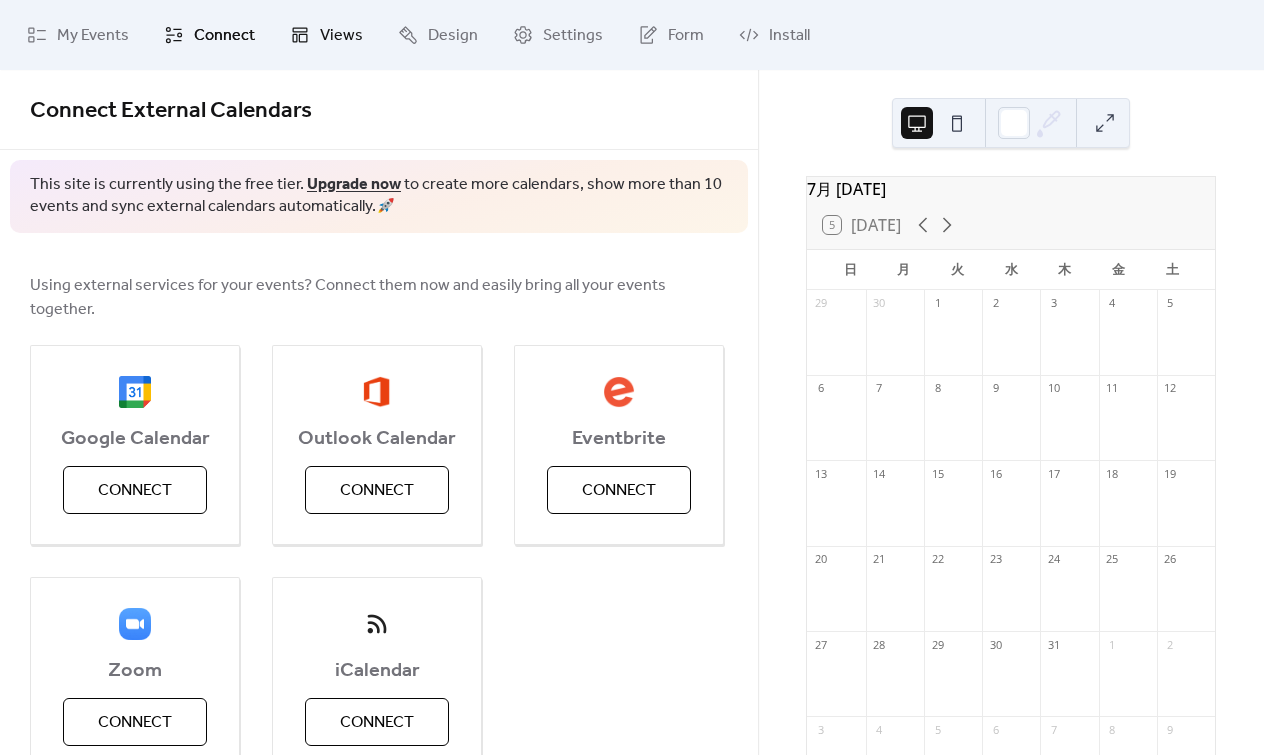 click on "Views" at bounding box center [341, 36] 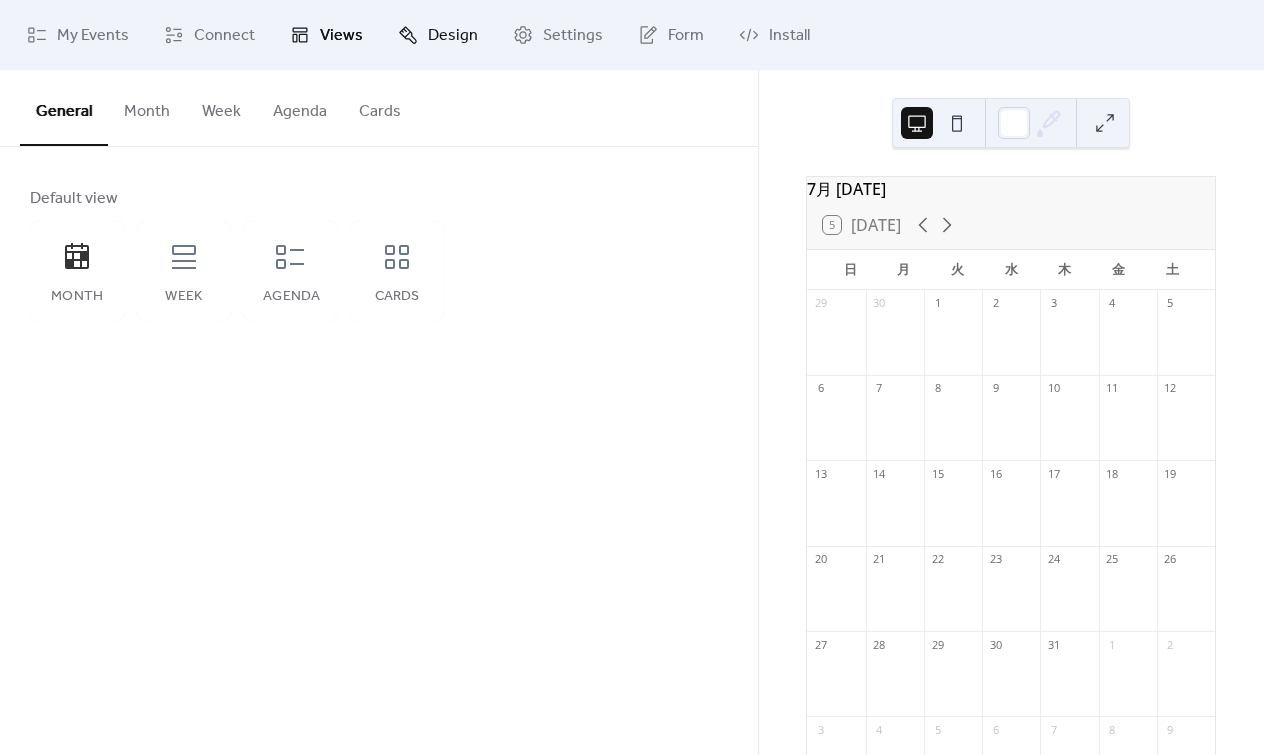 click on "Design" at bounding box center [453, 36] 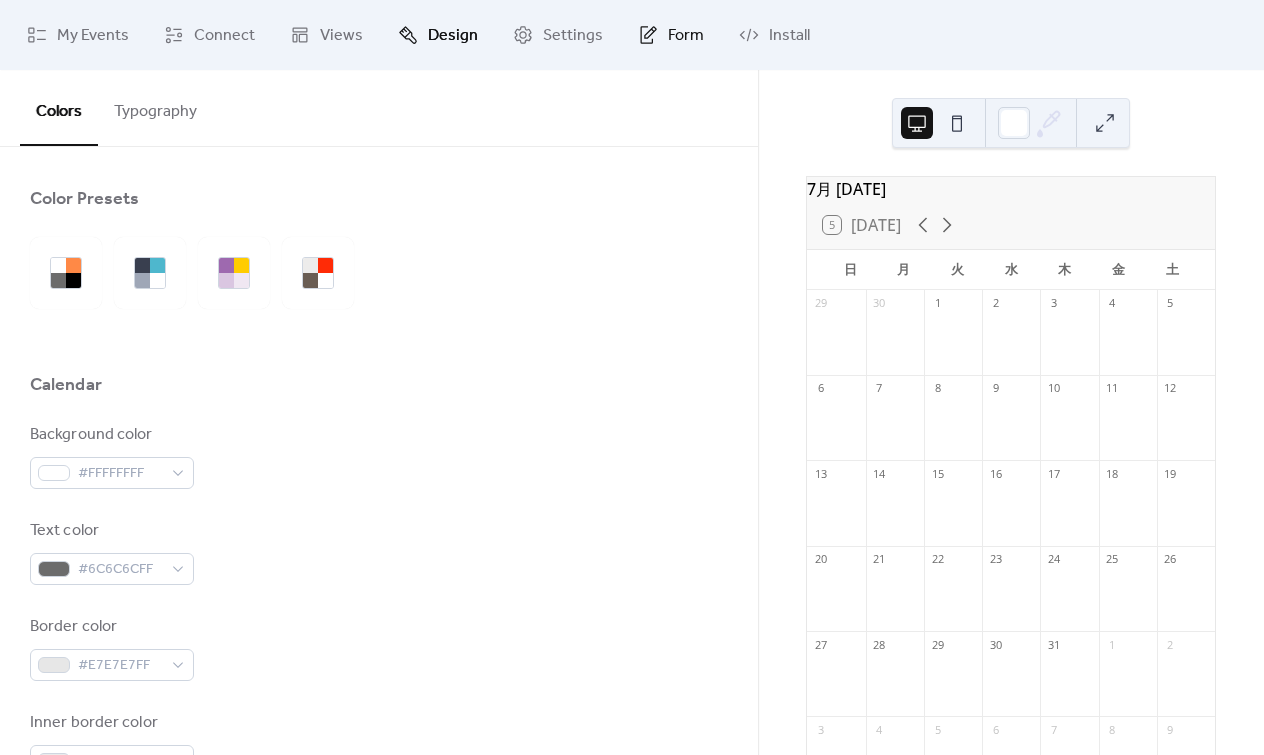 click on "Form" at bounding box center (686, 36) 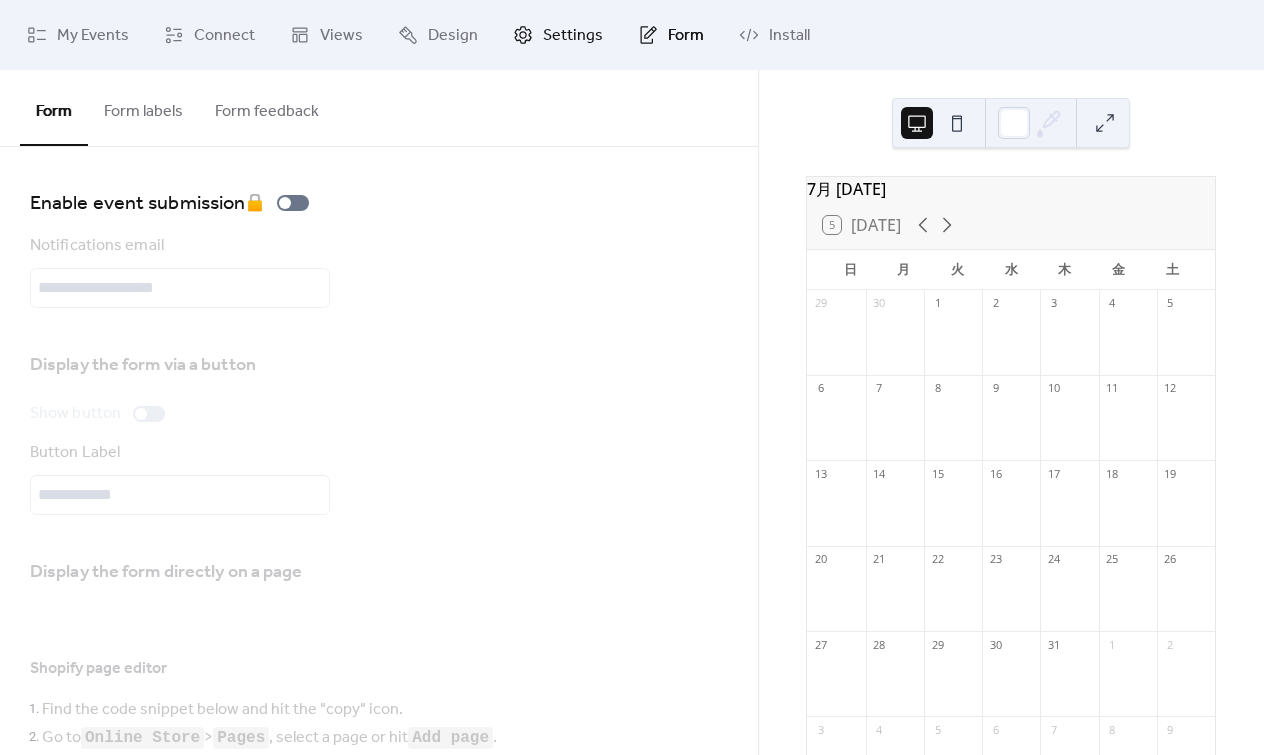 click on "Settings" at bounding box center [573, 36] 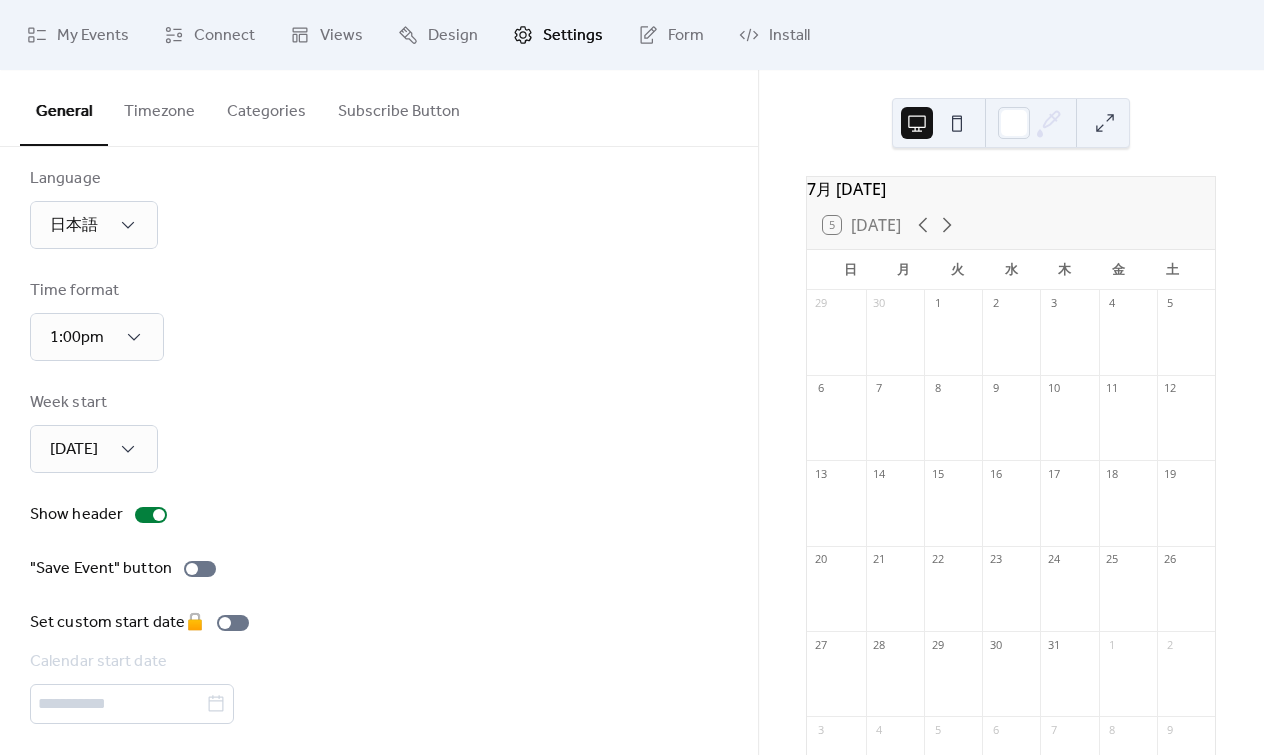 scroll, scrollTop: 28, scrollLeft: 0, axis: vertical 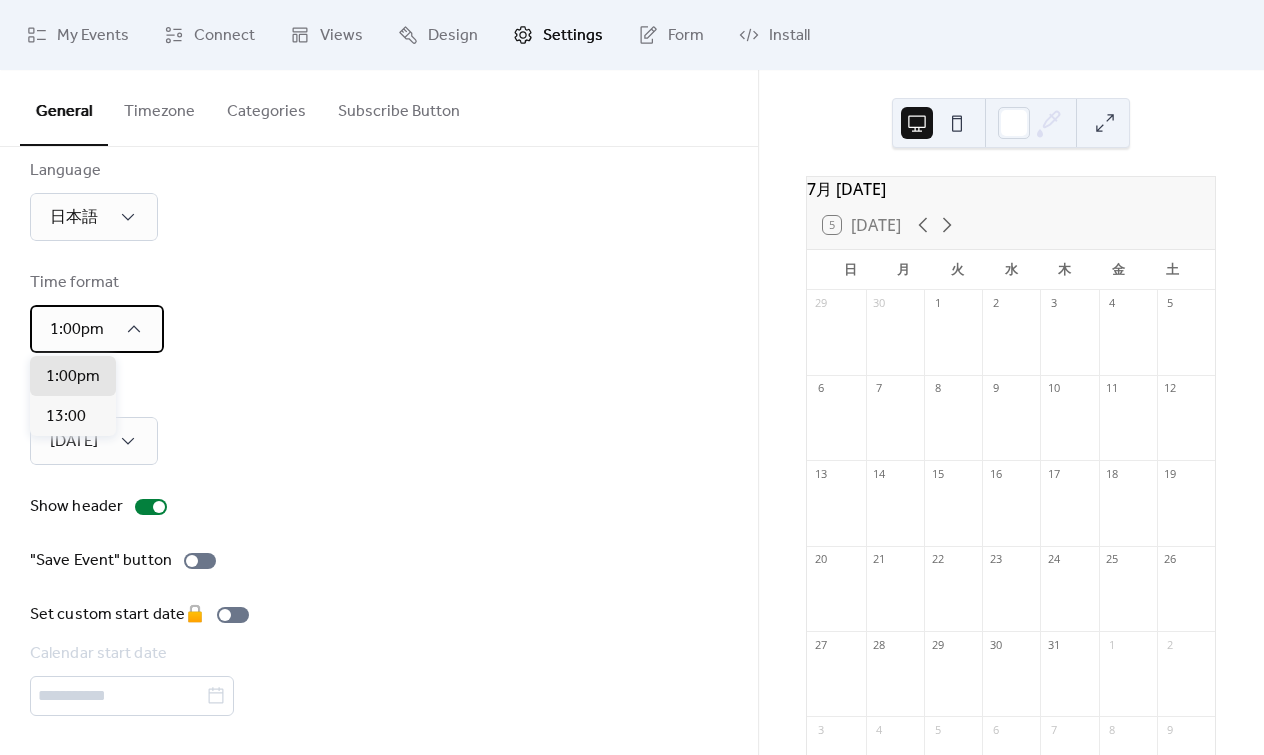 click 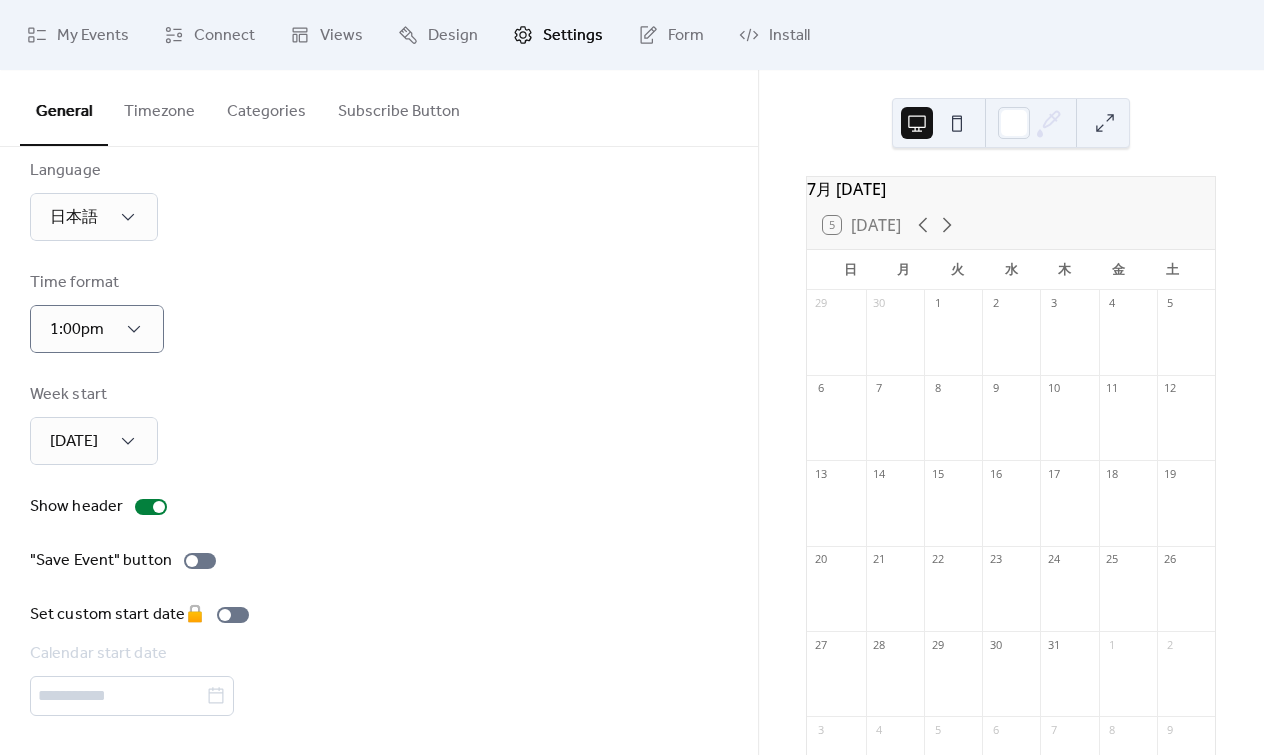 click on "Time format 1:00pm" at bounding box center (379, 312) 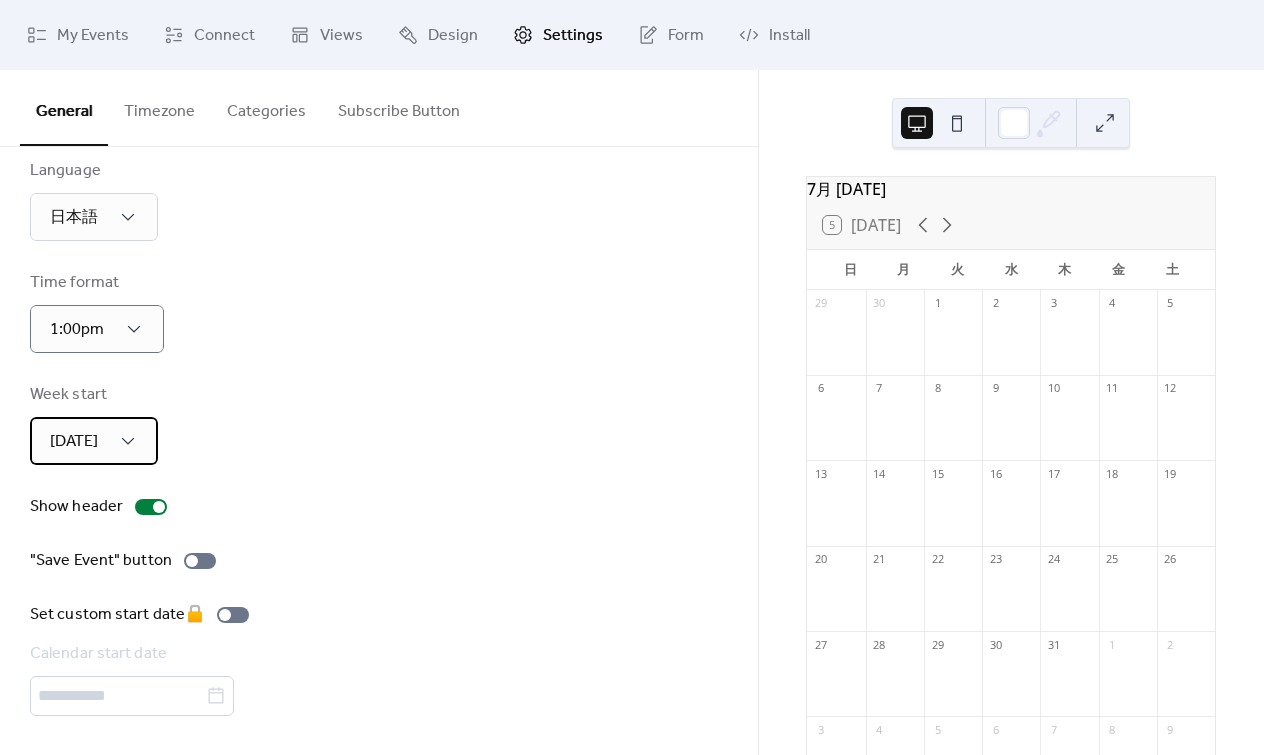 click on "[DATE]" at bounding box center [74, 441] 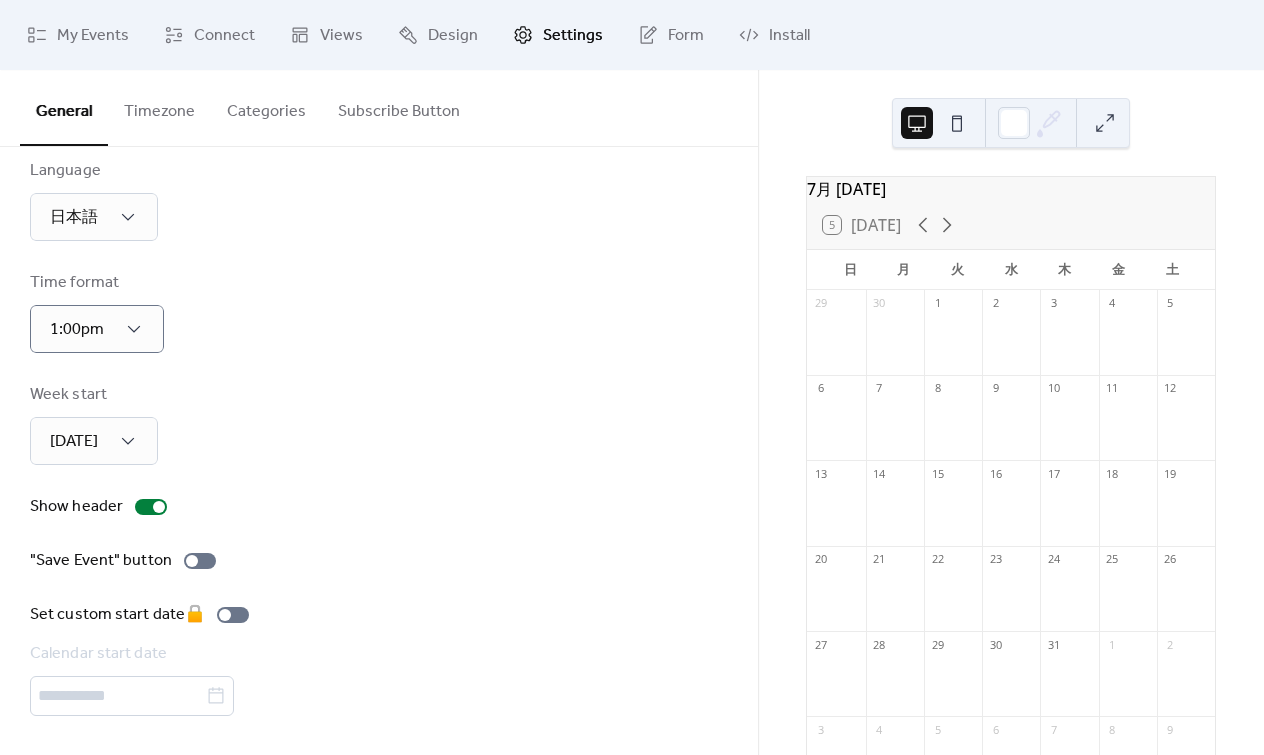 drag, startPoint x: 336, startPoint y: 440, endPoint x: 150, endPoint y: 517, distance: 201.30823 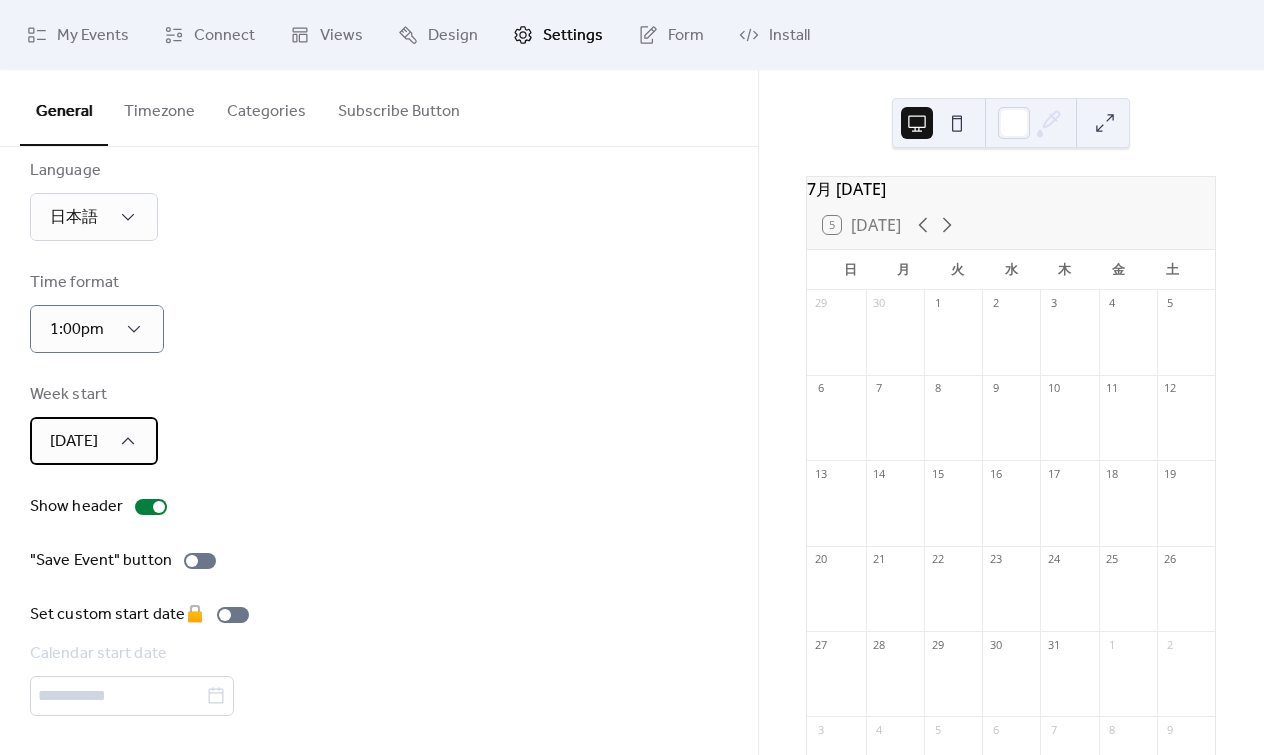 click on "[DATE]" at bounding box center [74, 441] 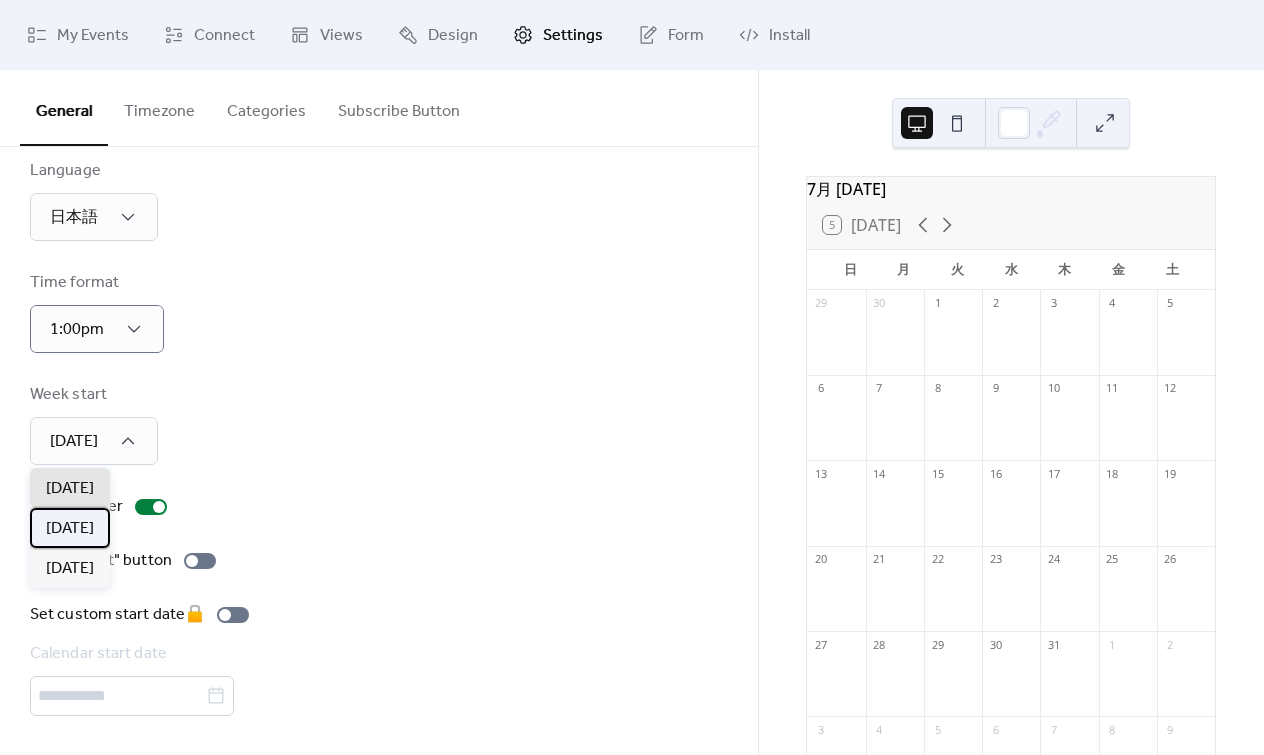 click on "[DATE]" at bounding box center (70, 529) 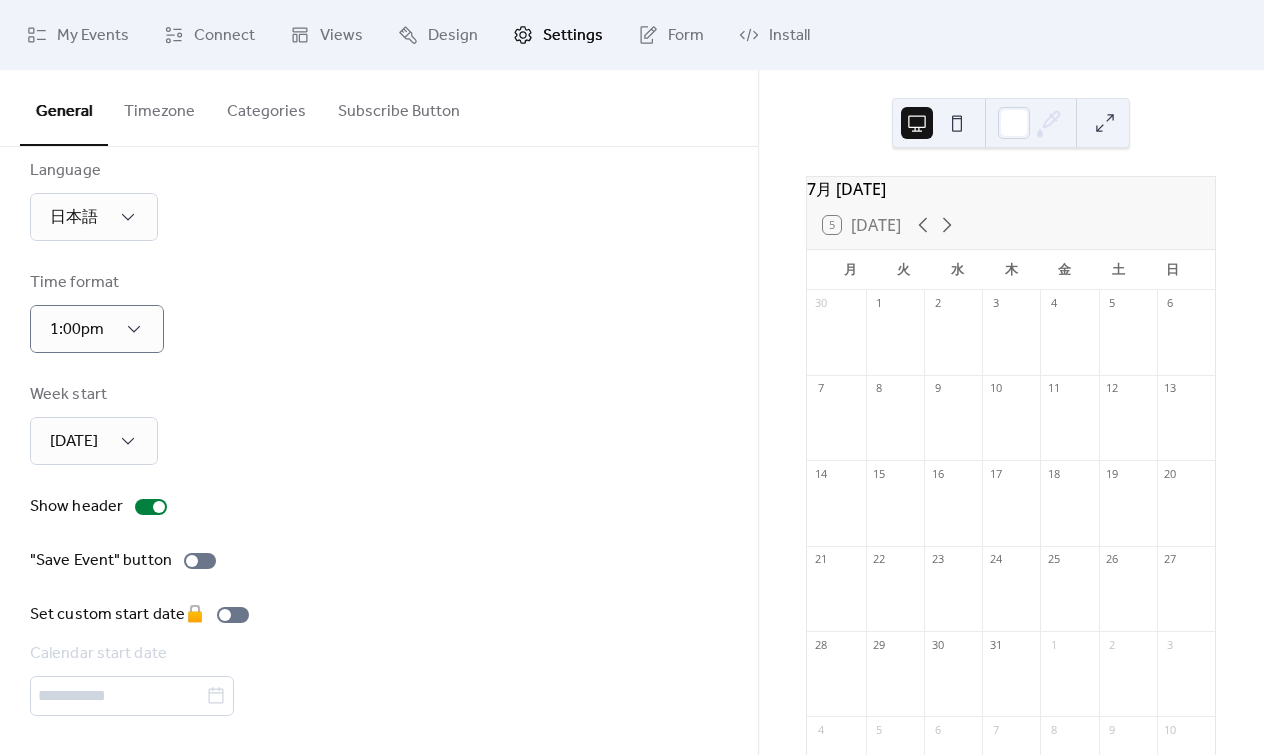 click at bounding box center (957, 123) 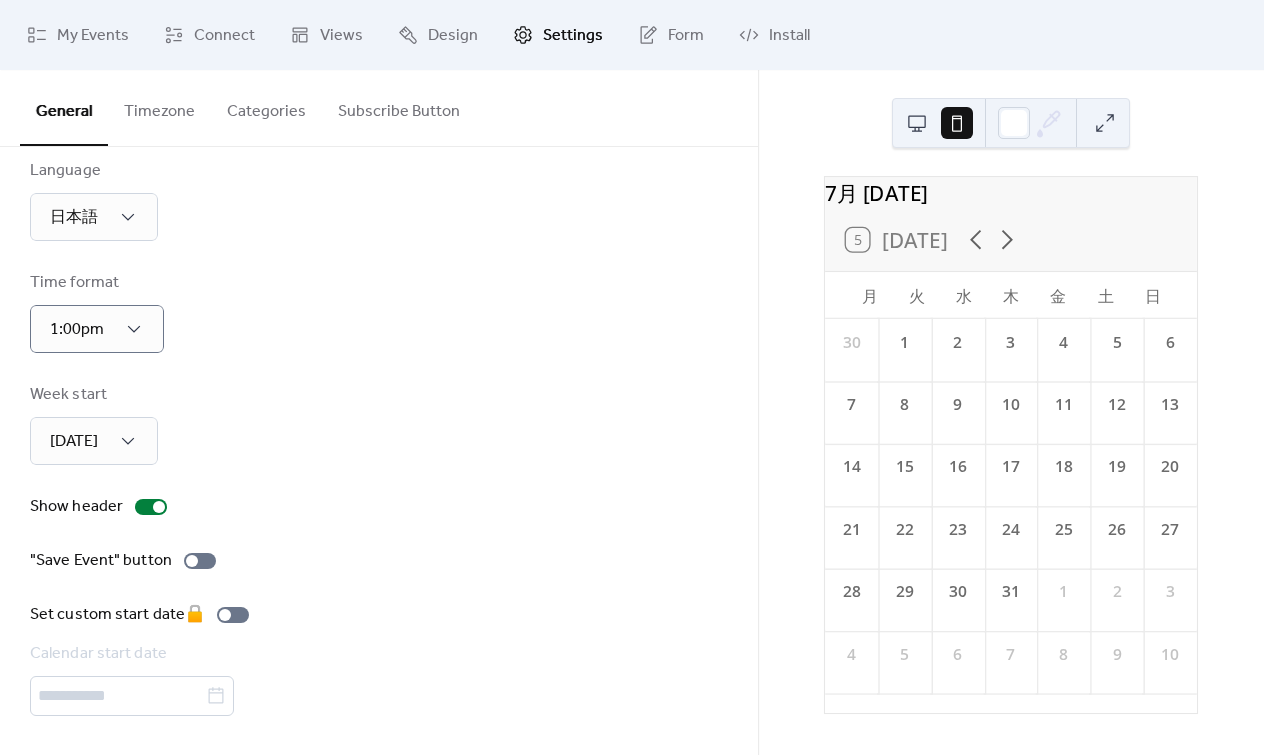 click at bounding box center [917, 123] 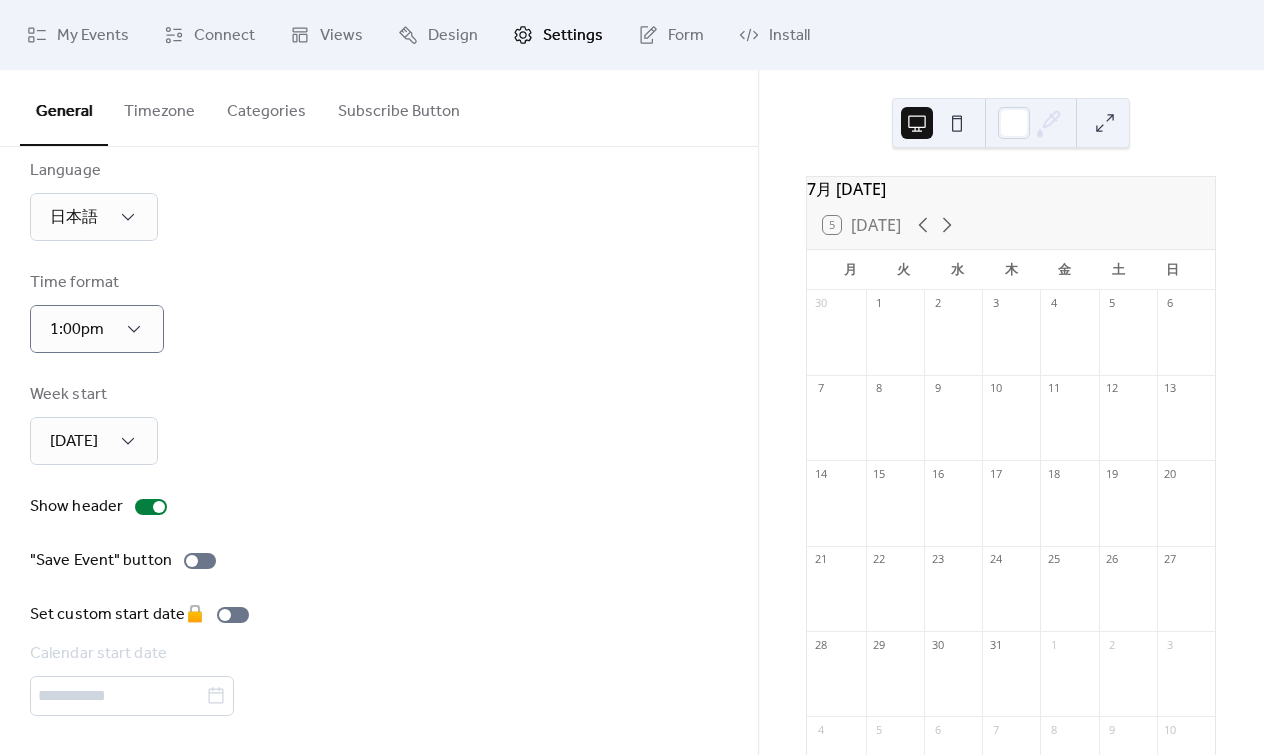 click at bounding box center (1105, 123) 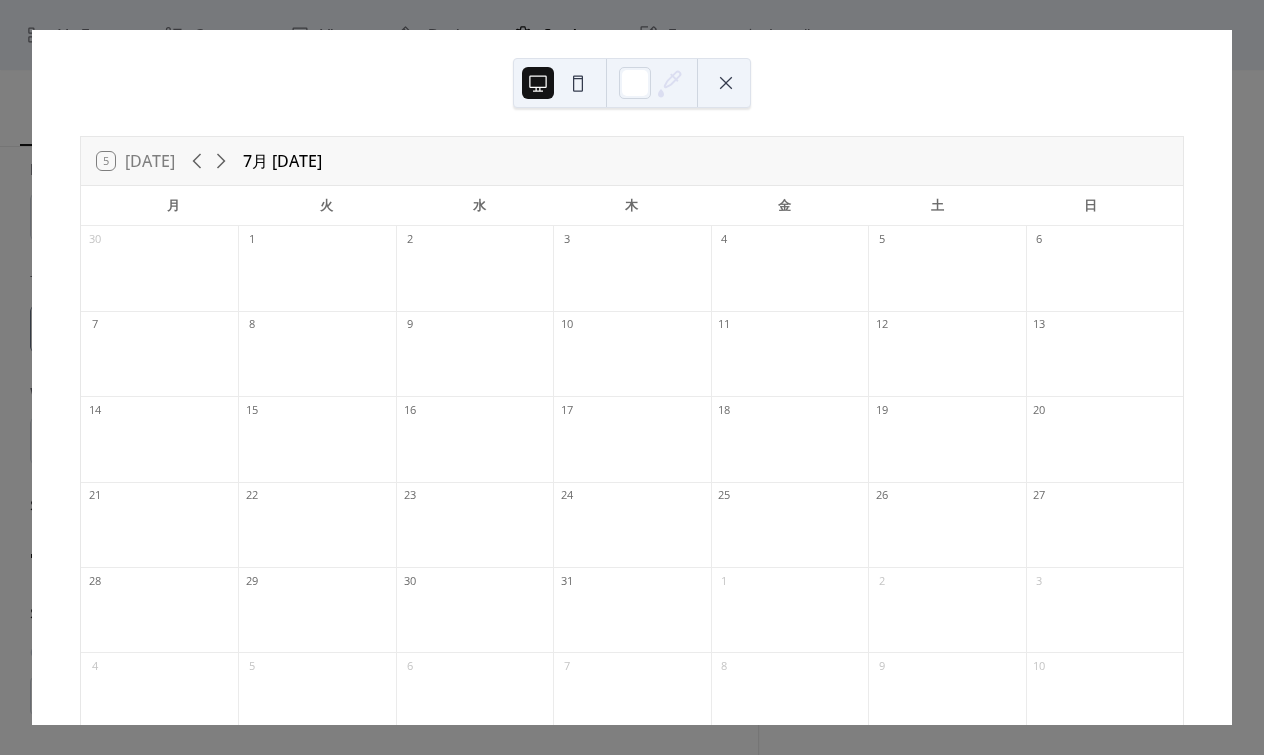 click at bounding box center (726, 83) 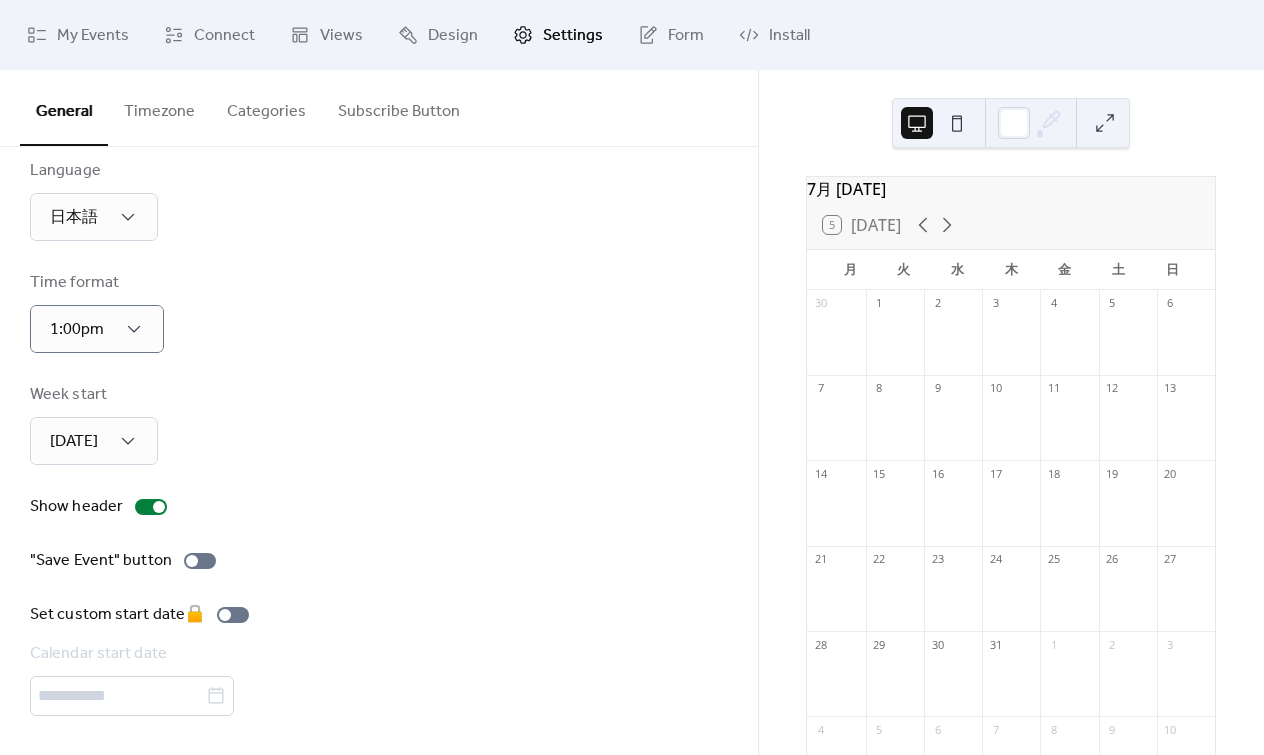 click on "Timezone" at bounding box center (159, 107) 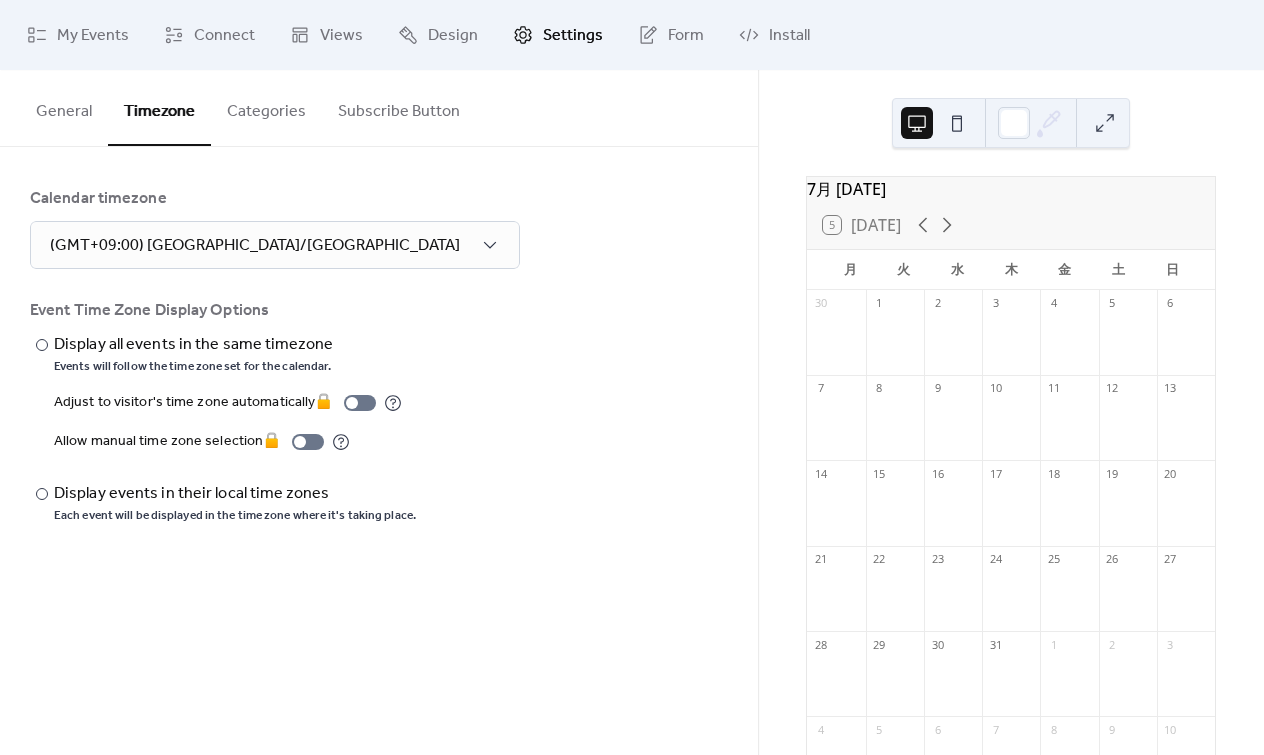 scroll, scrollTop: 0, scrollLeft: 0, axis: both 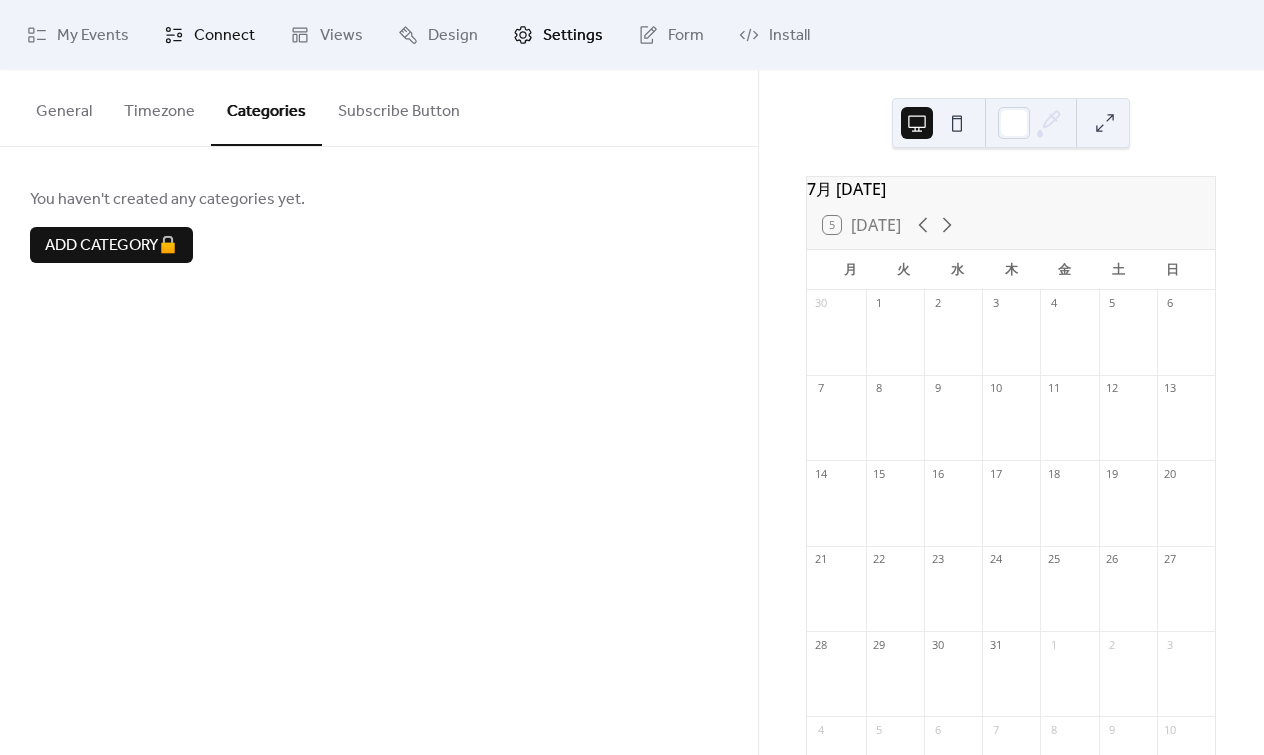 click on "Connect" at bounding box center [224, 36] 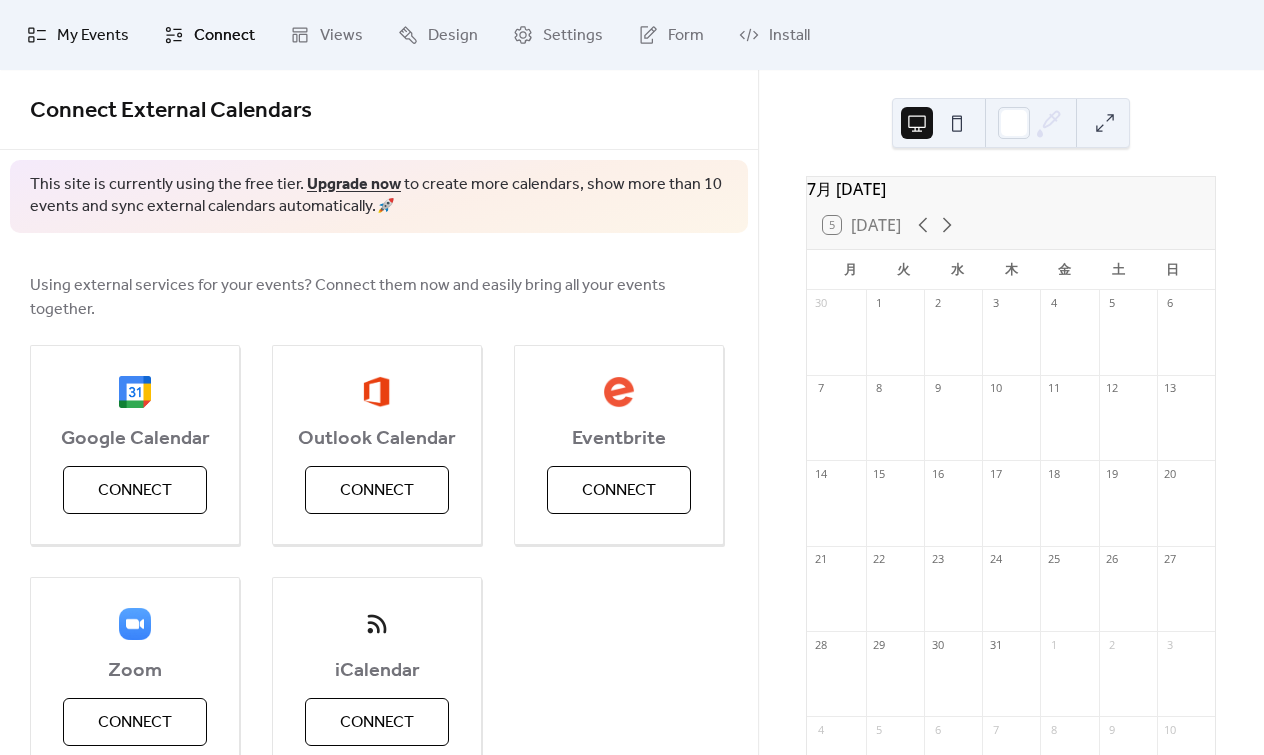 click on "My Events" at bounding box center (93, 36) 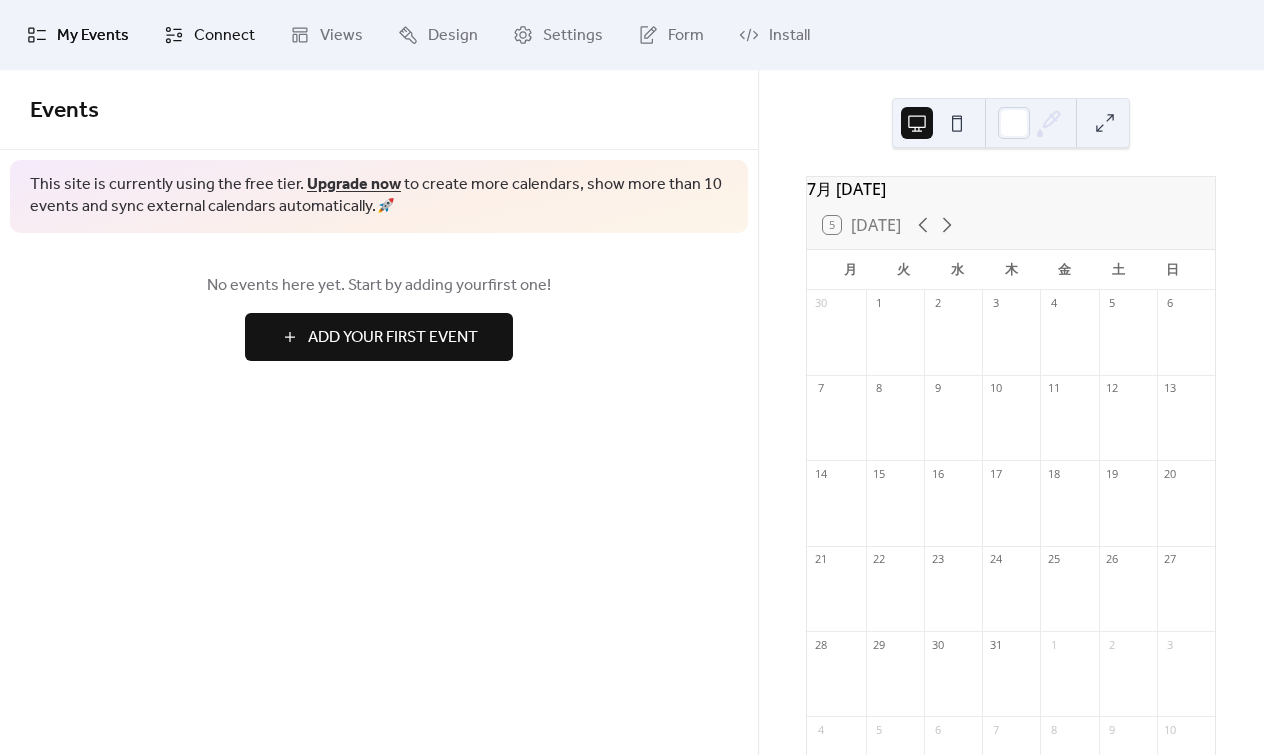 click on "Connect" at bounding box center (224, 36) 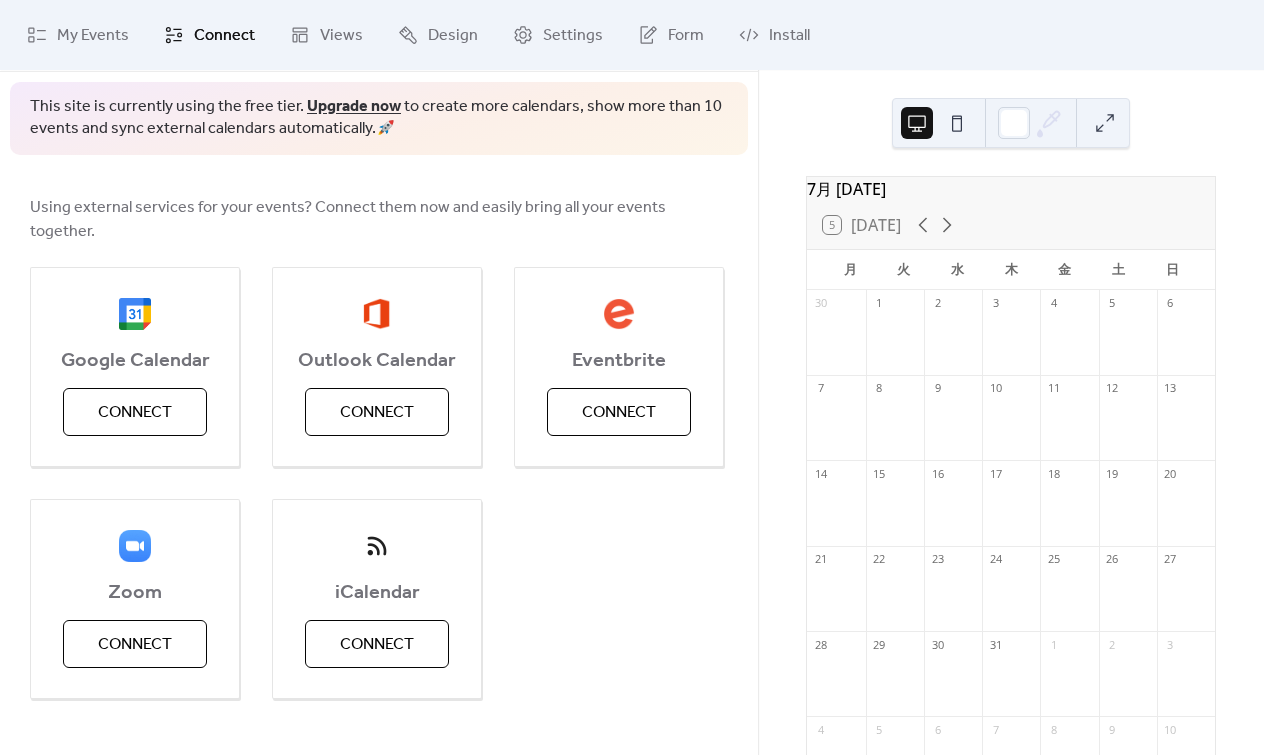 scroll, scrollTop: 0, scrollLeft: 0, axis: both 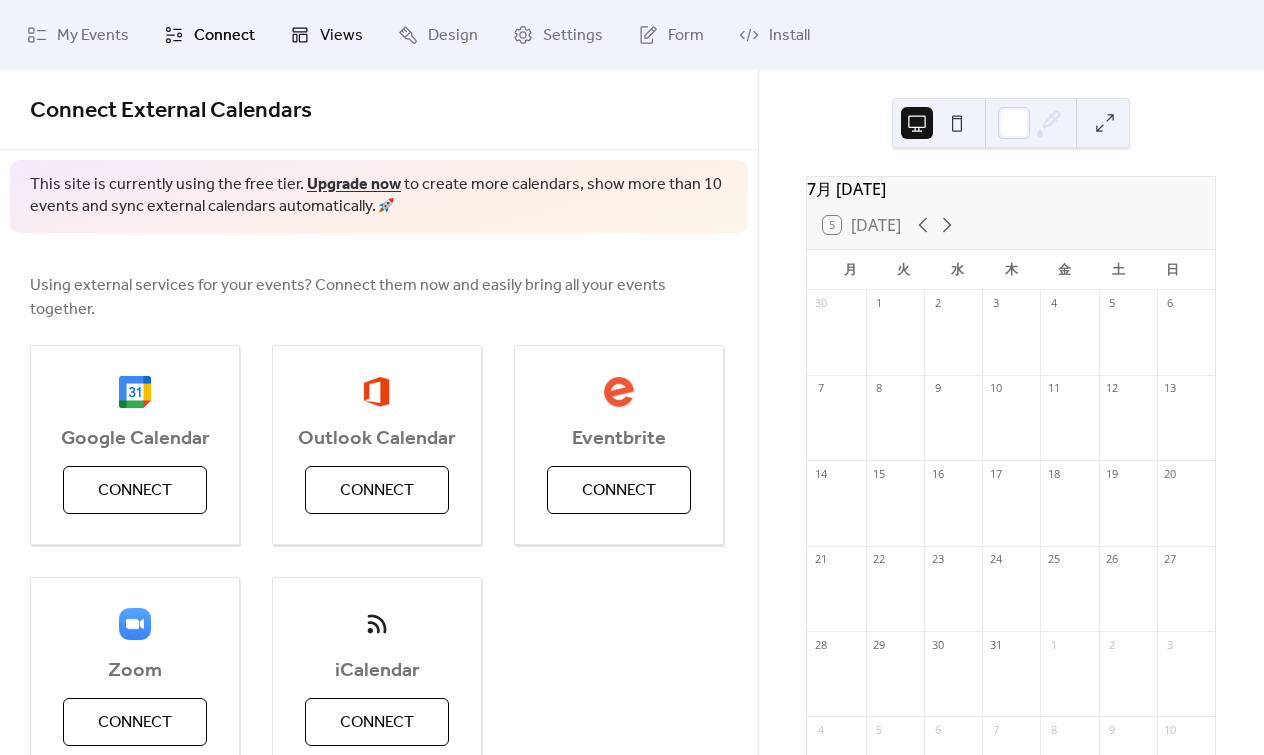 click on "Views" at bounding box center [341, 36] 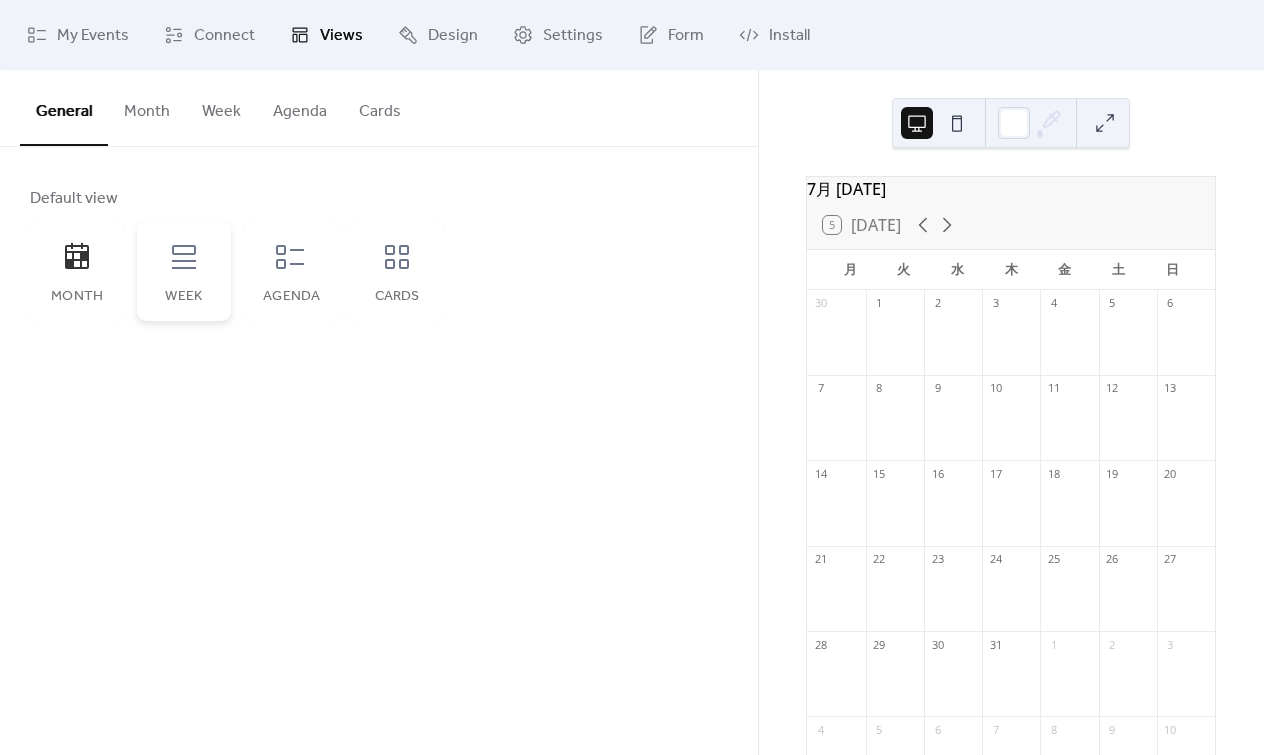 click on "Week" at bounding box center (184, 271) 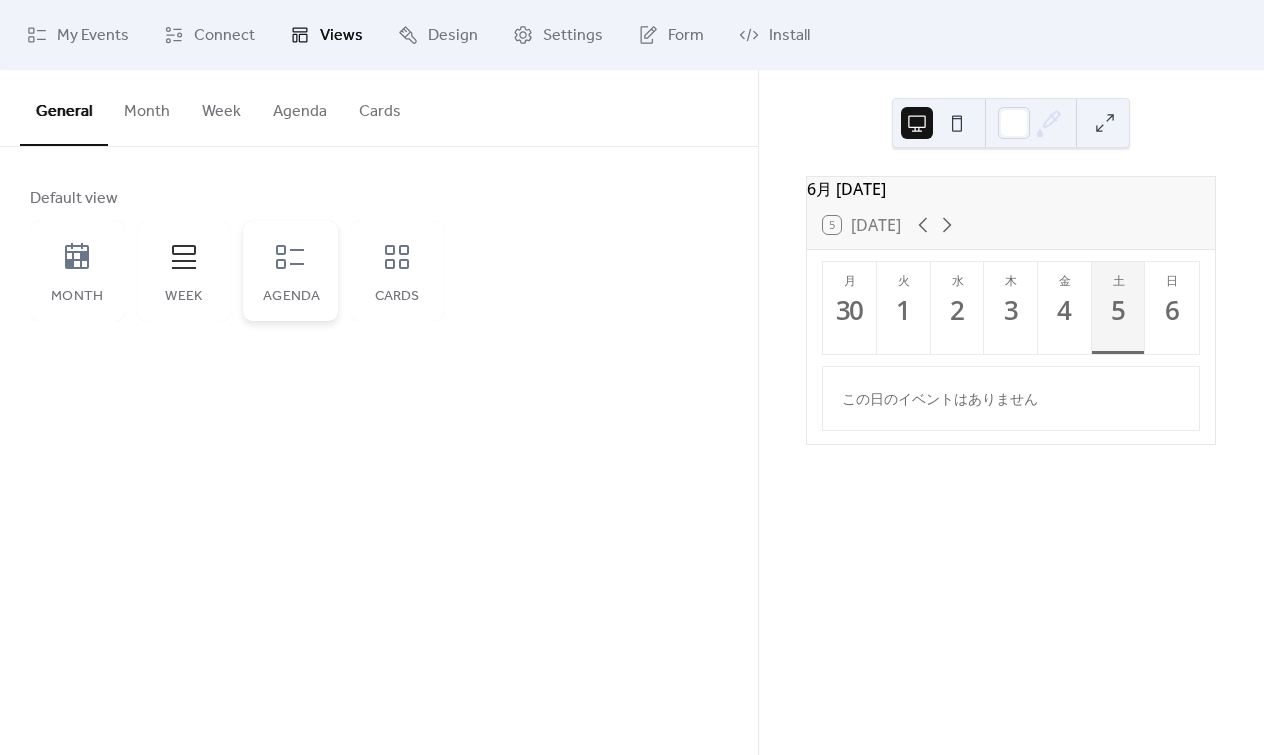 click on "Agenda" at bounding box center [290, 297] 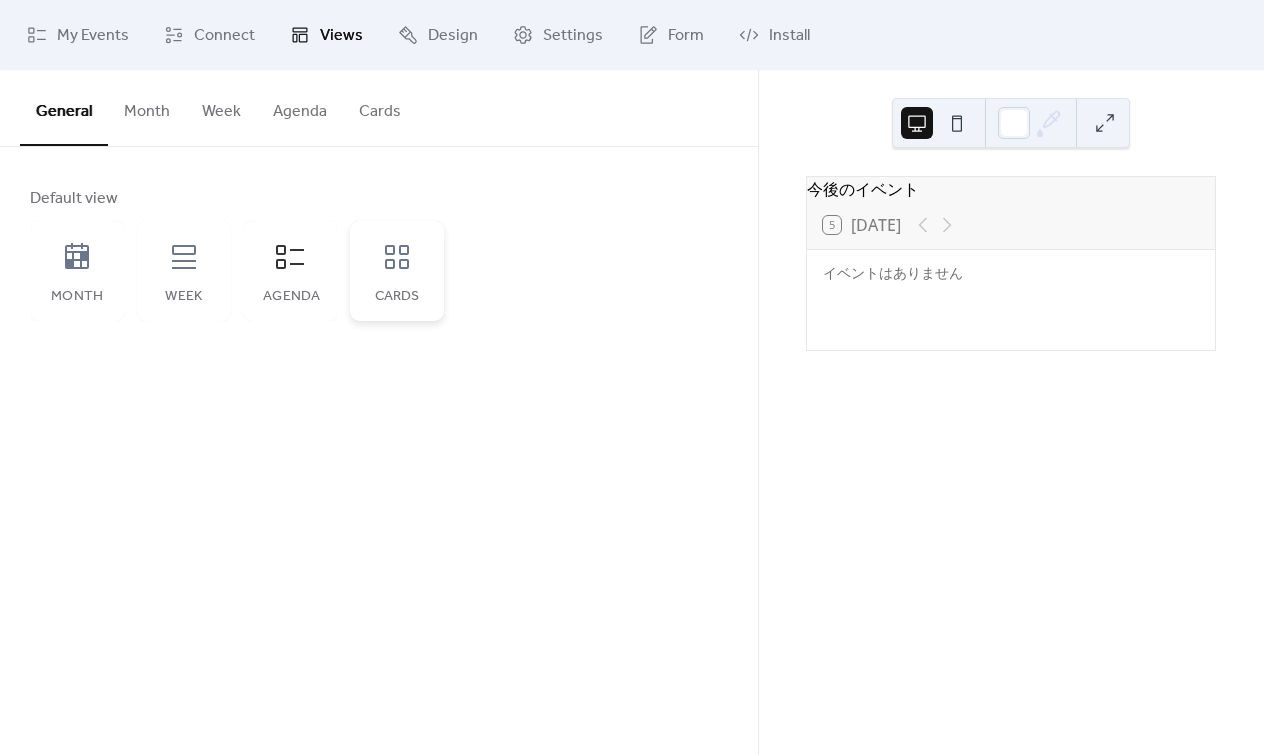 click on "Cards" at bounding box center [397, 271] 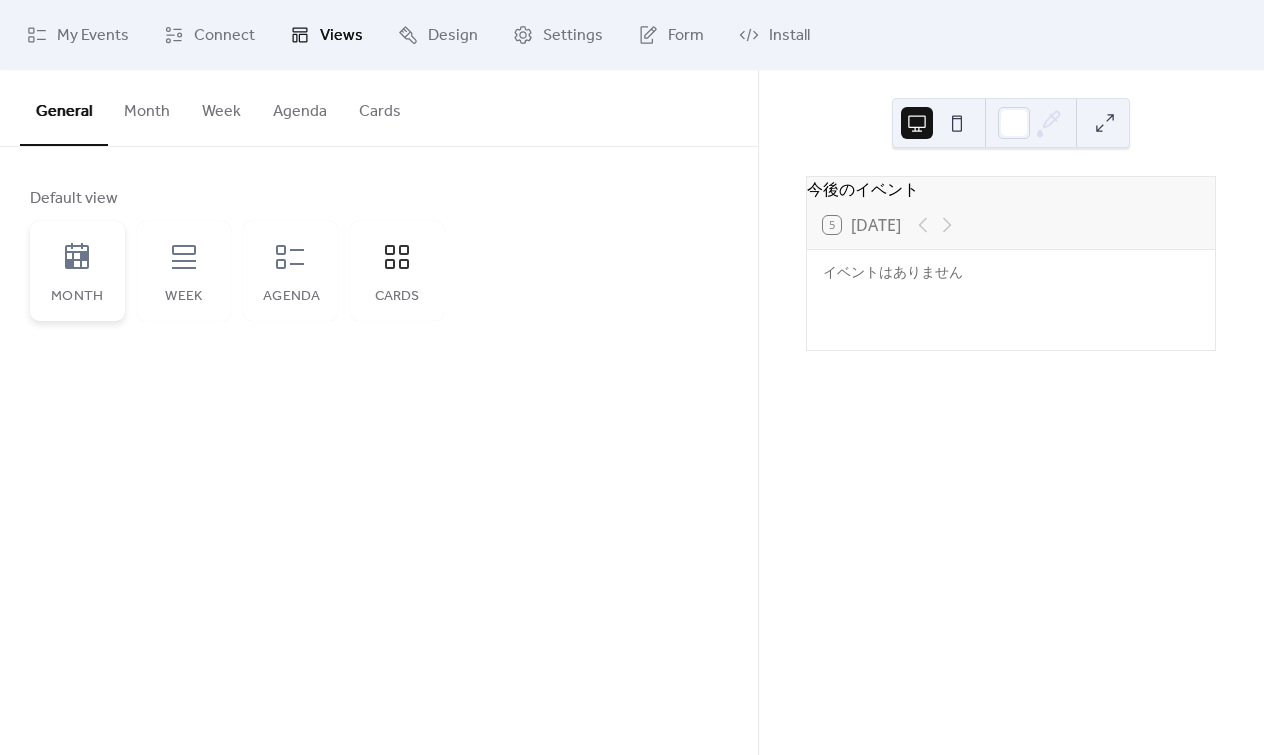 click on "Month" at bounding box center (77, 297) 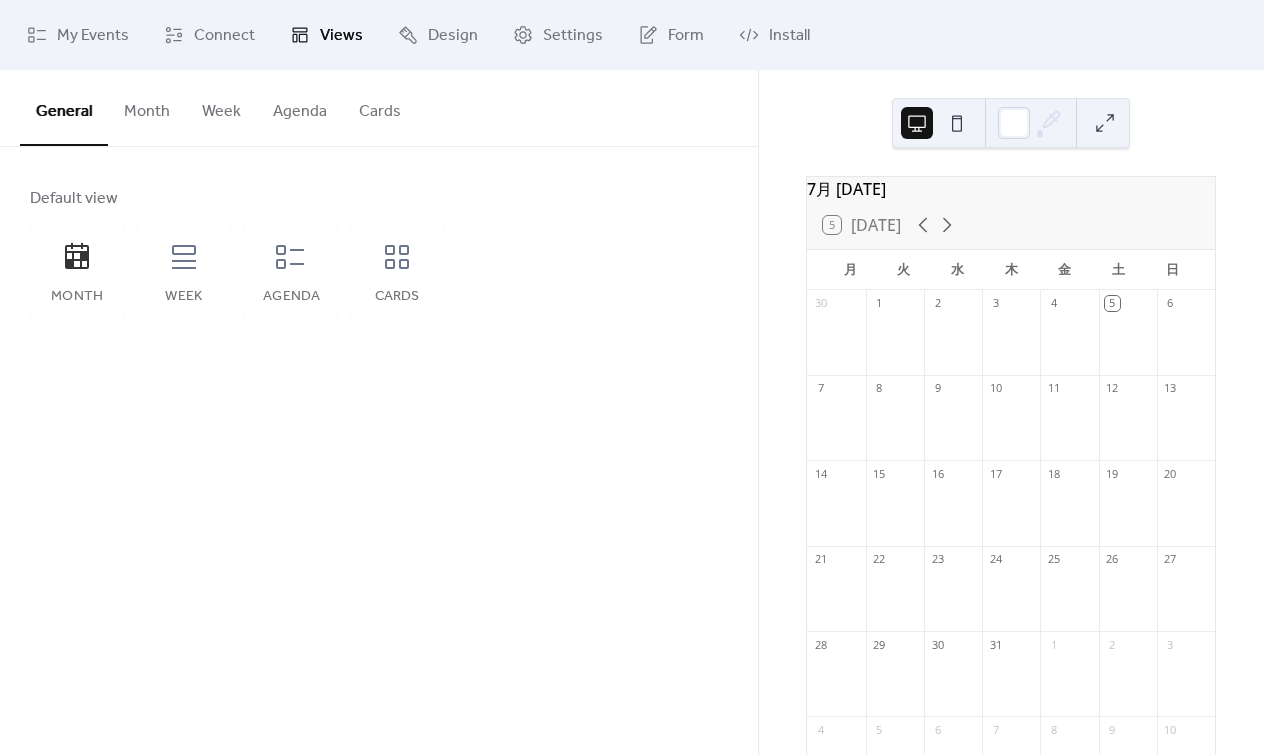 click on "Cards" at bounding box center [380, 107] 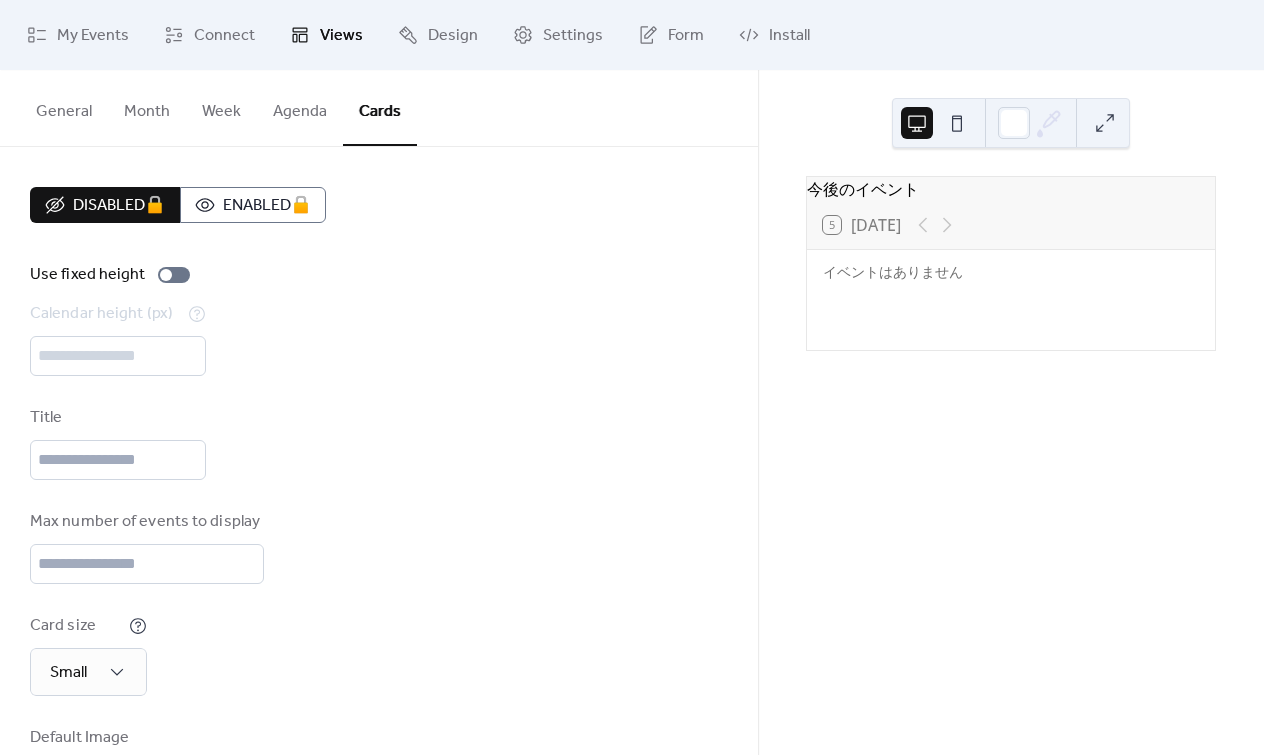 click on "General" at bounding box center [64, 107] 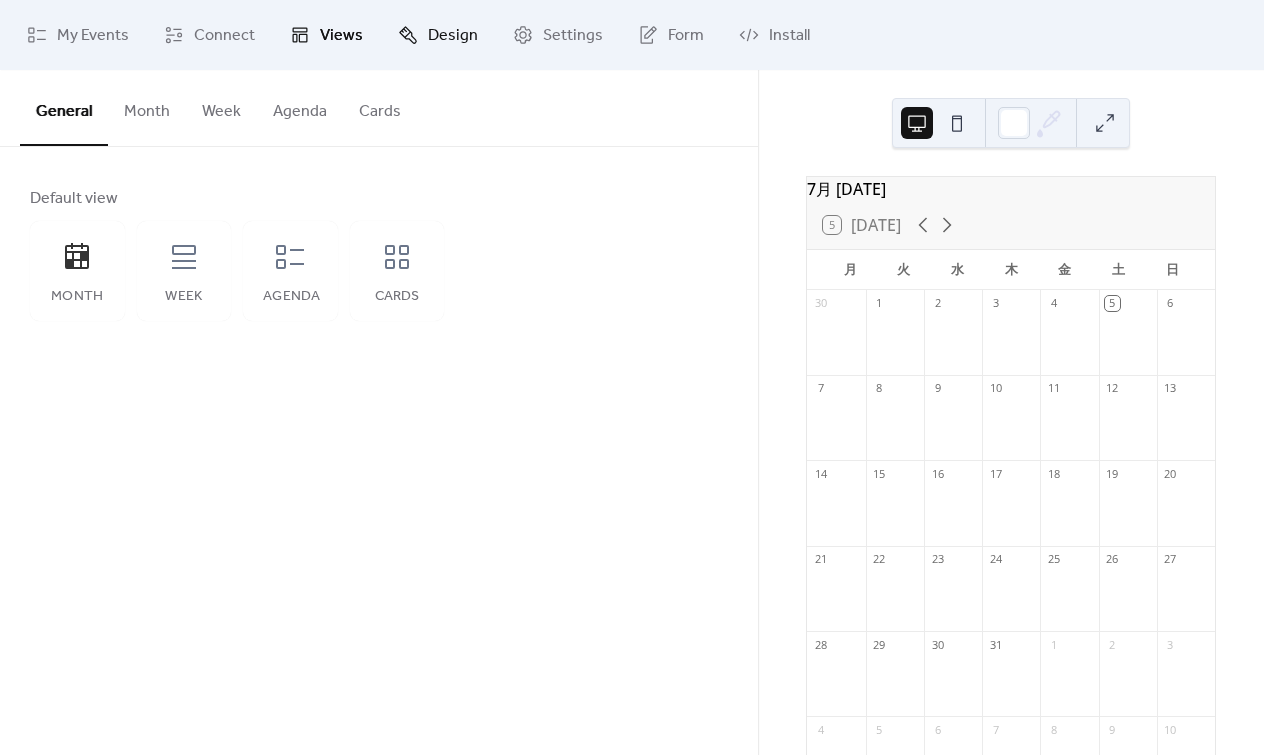 click on "Design" at bounding box center [453, 36] 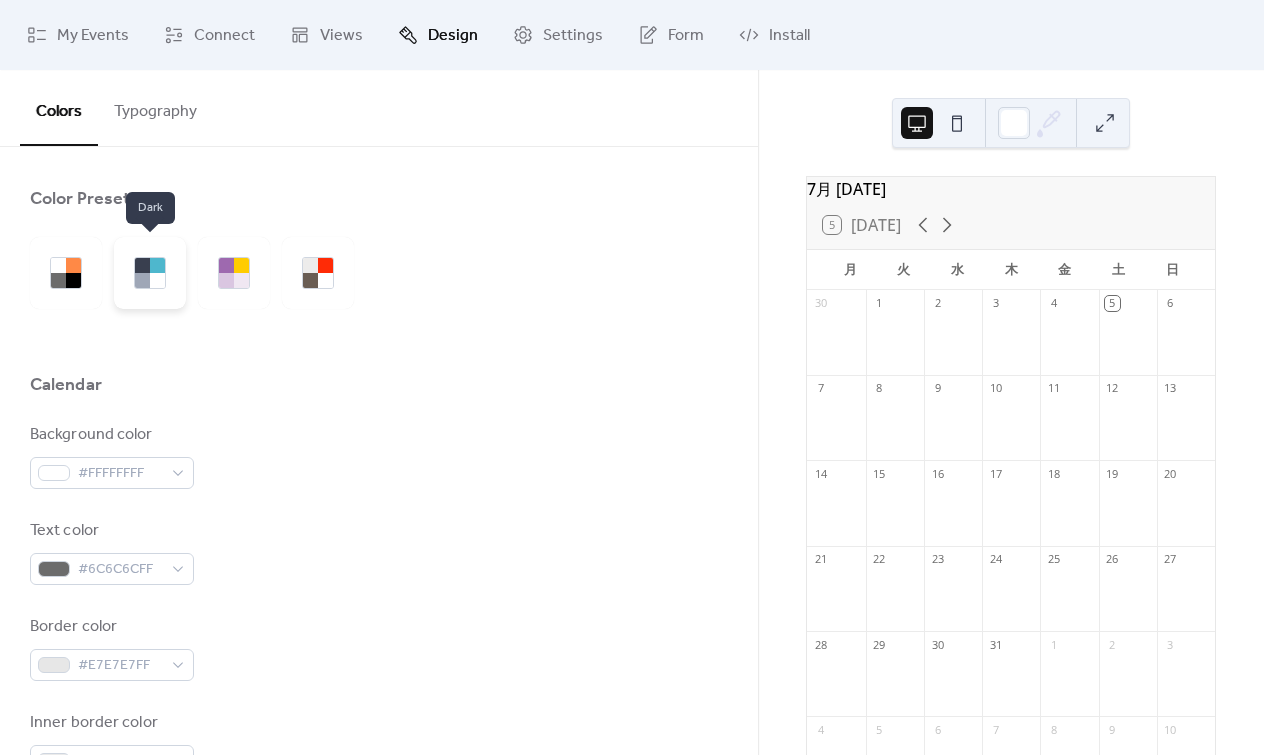click at bounding box center [142, 280] 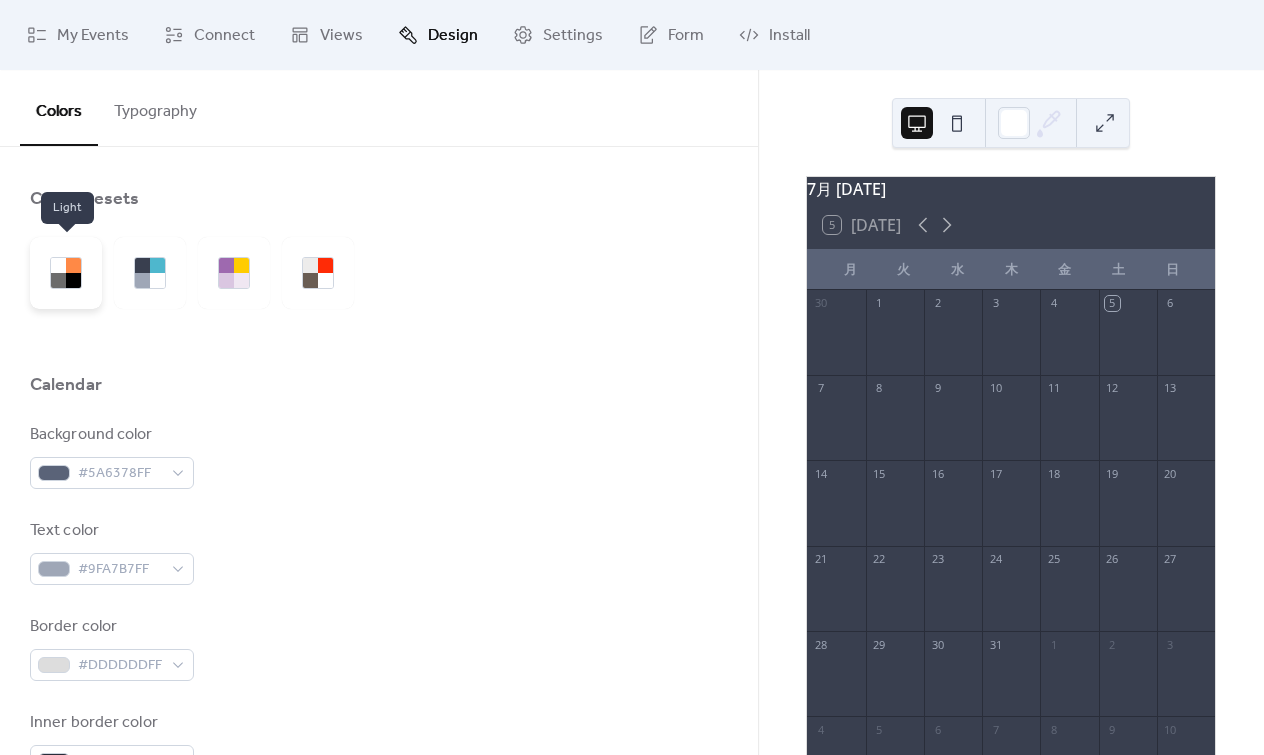 click at bounding box center [58, 280] 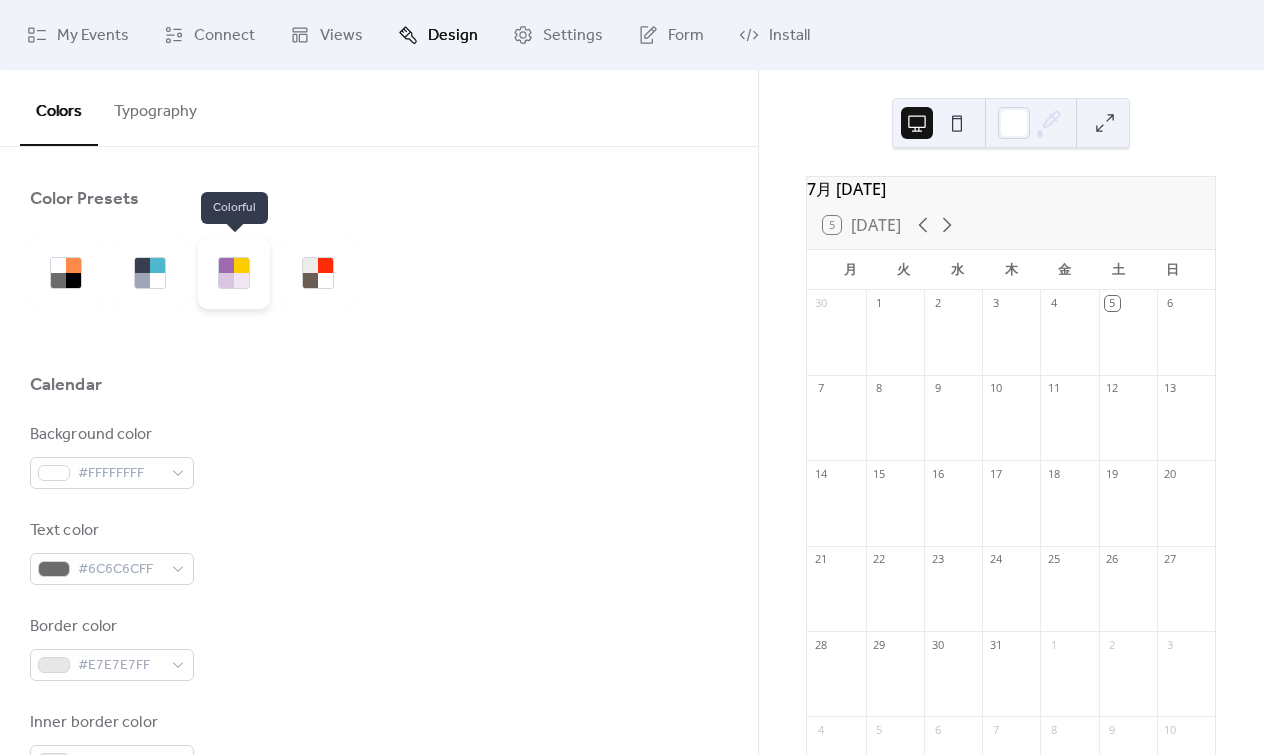 click at bounding box center [241, 280] 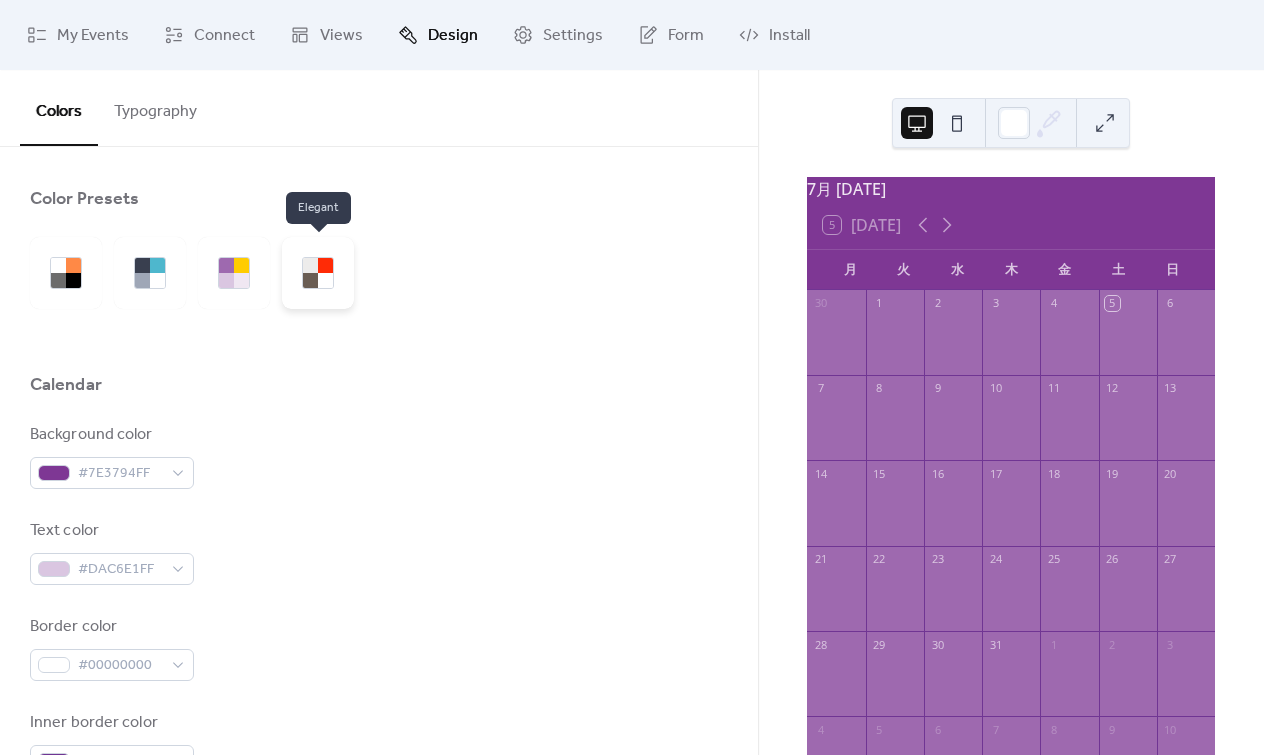 click at bounding box center (318, 273) 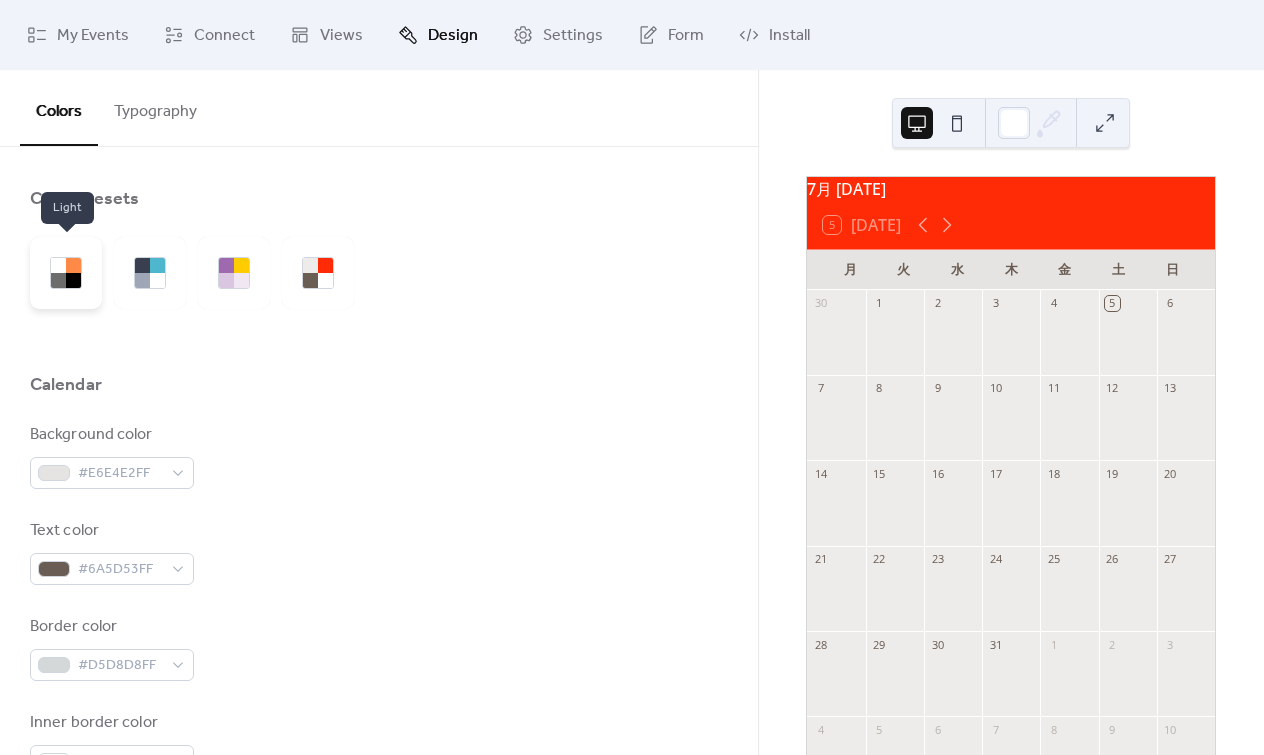 click at bounding box center (66, 273) 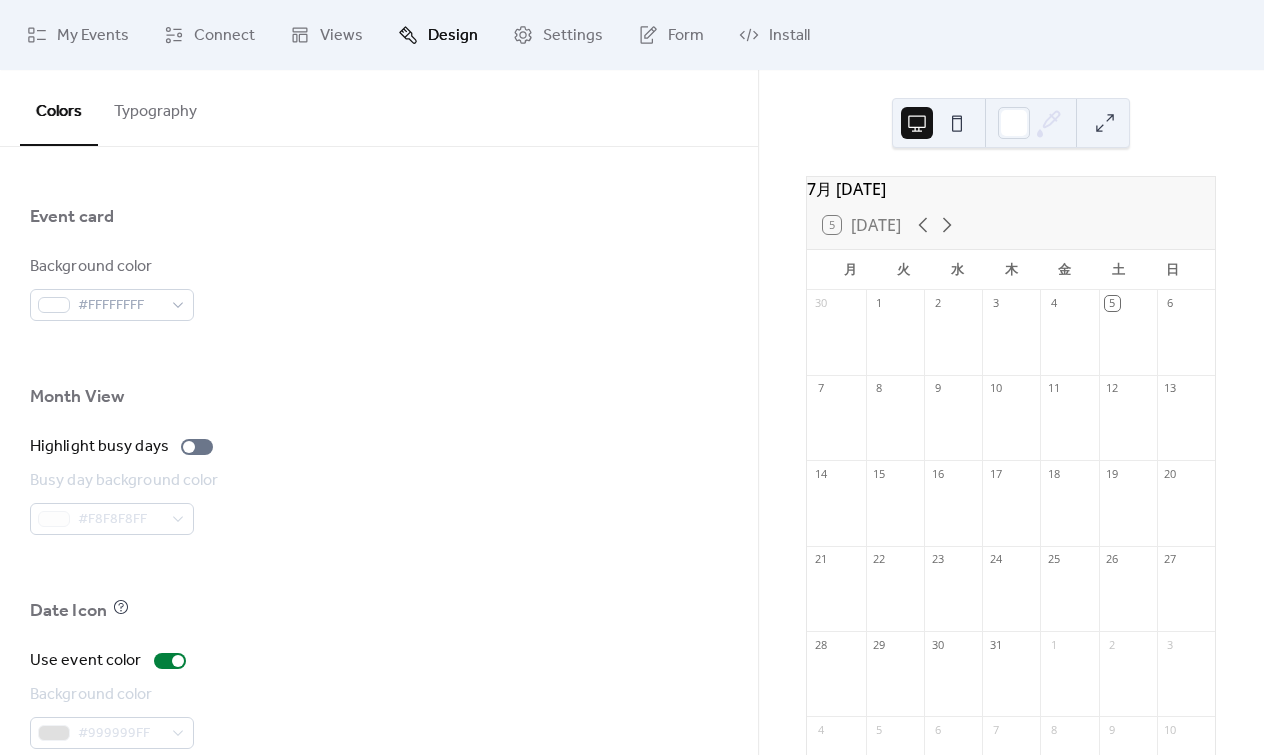 scroll, scrollTop: 1329, scrollLeft: 0, axis: vertical 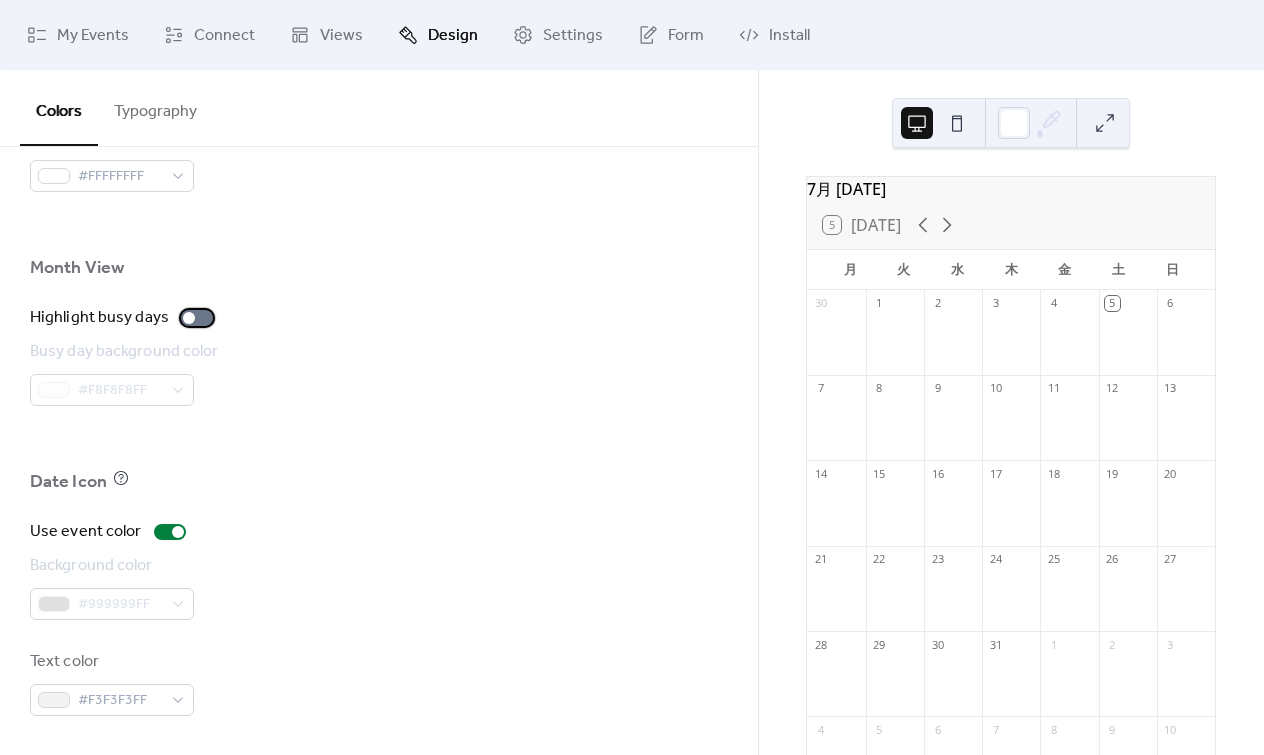 click at bounding box center (189, 318) 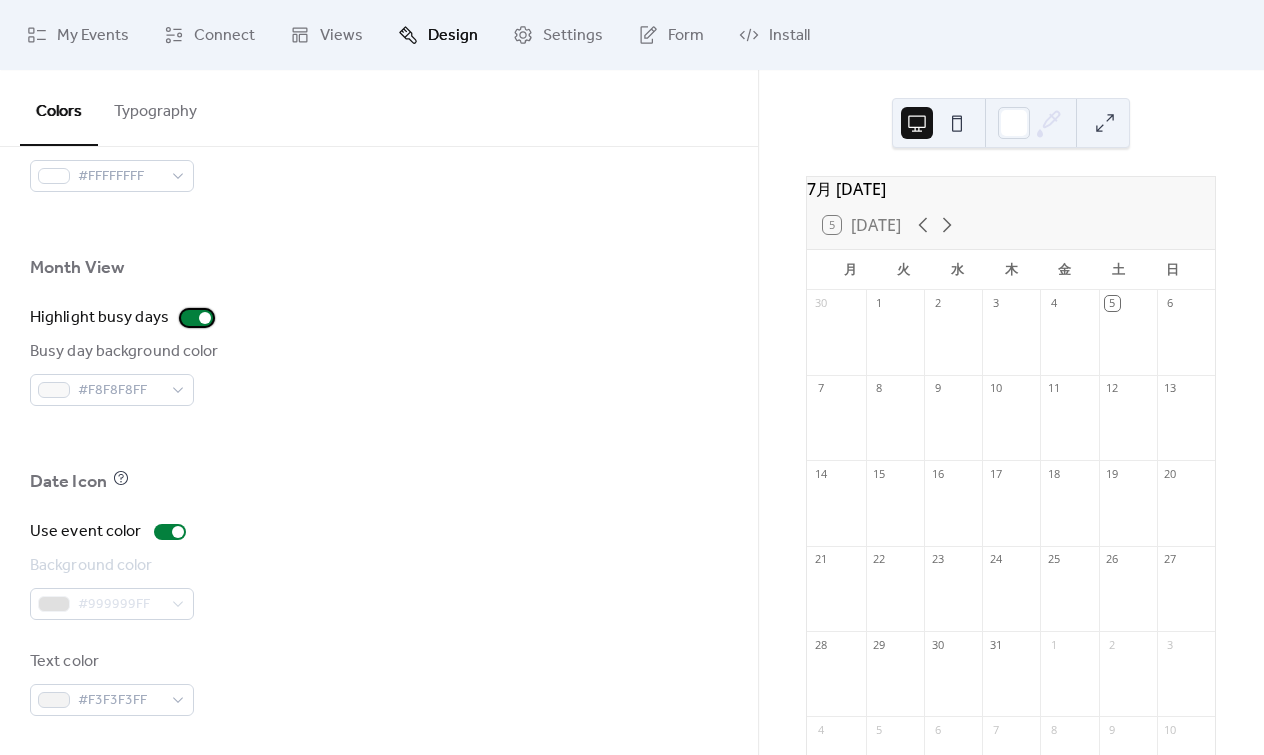 click at bounding box center (197, 318) 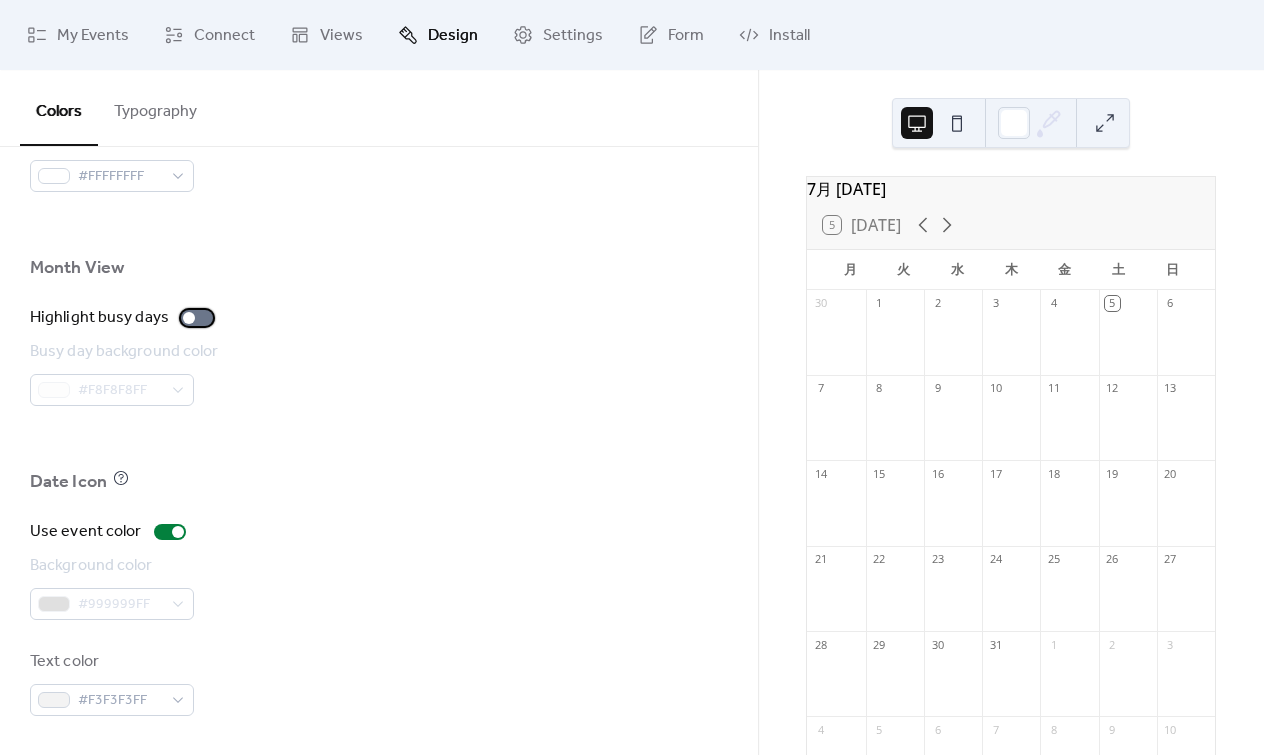 scroll, scrollTop: 829, scrollLeft: 0, axis: vertical 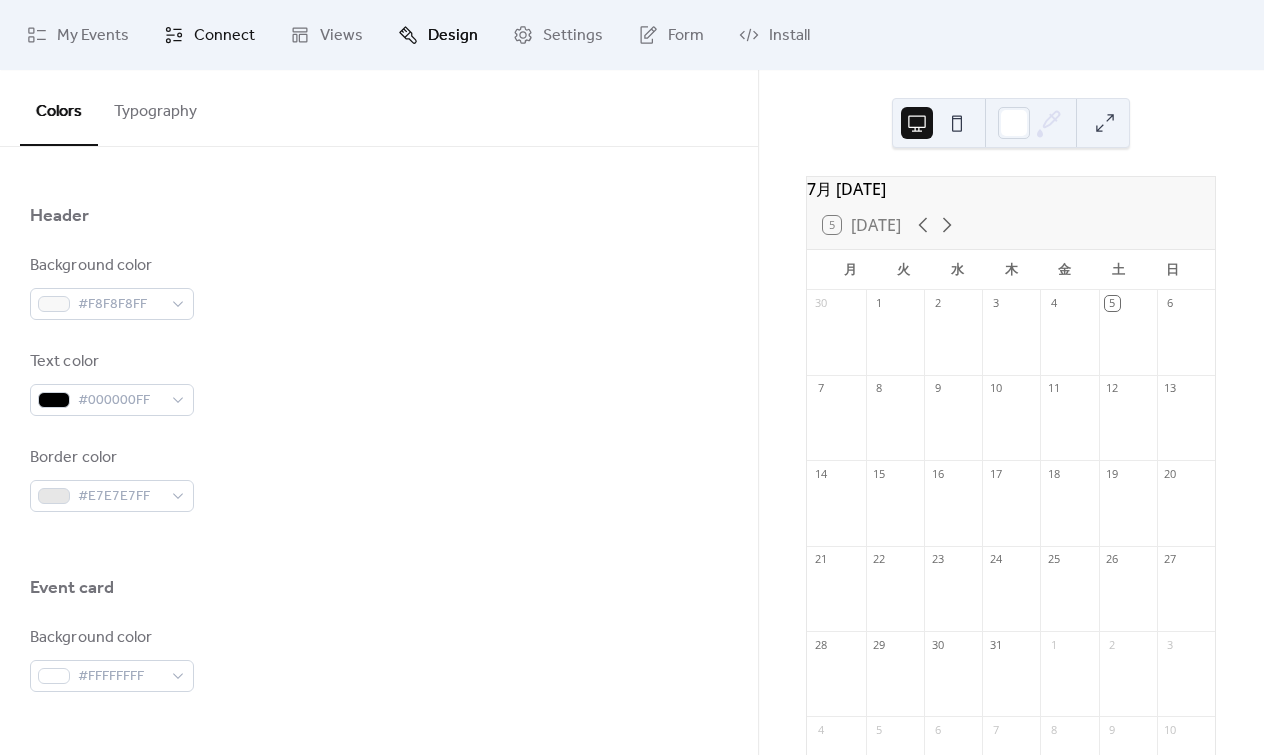 click on "Connect" at bounding box center (209, 35) 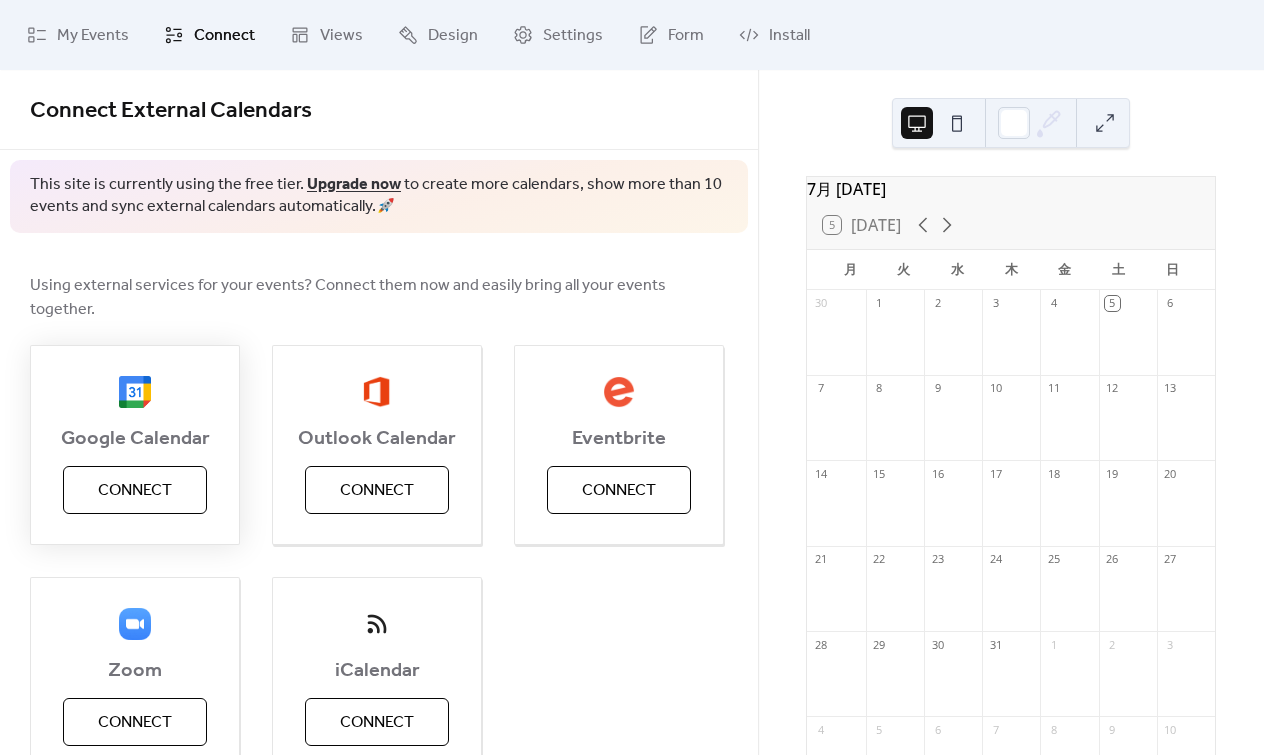 click on "Connect" at bounding box center [135, 490] 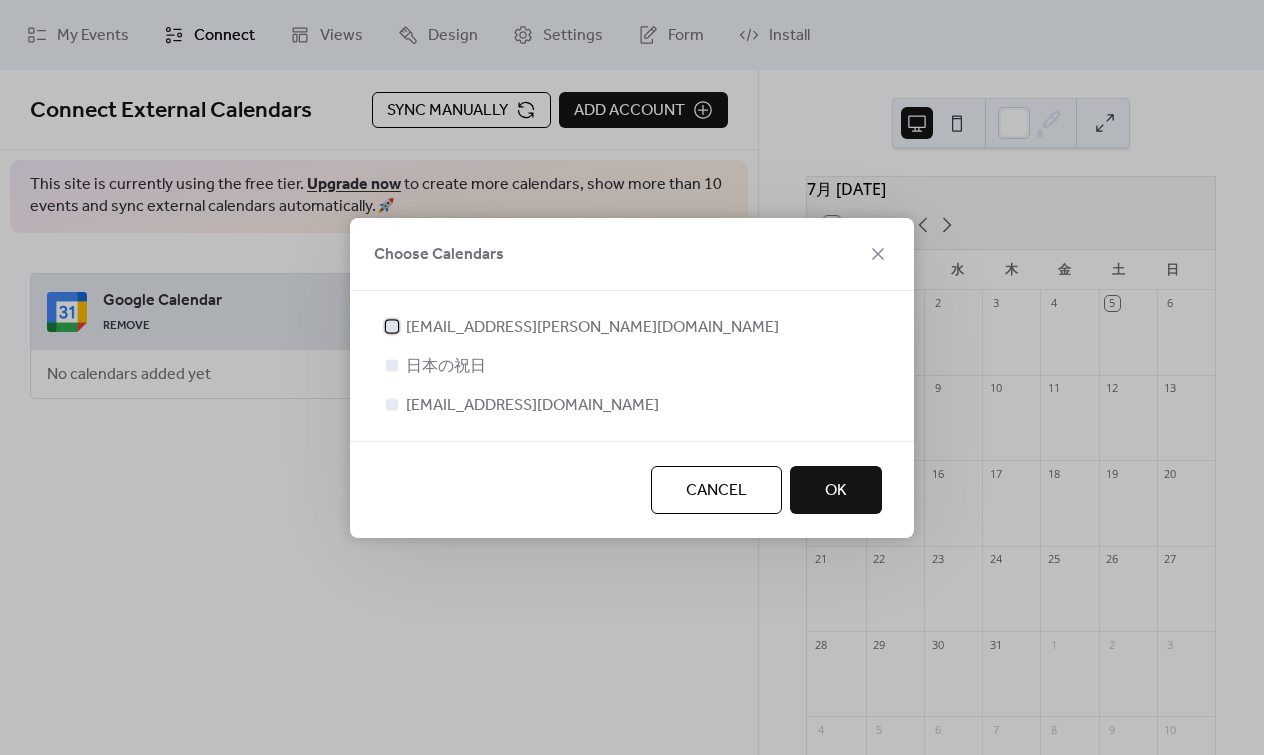 click at bounding box center (392, 326) 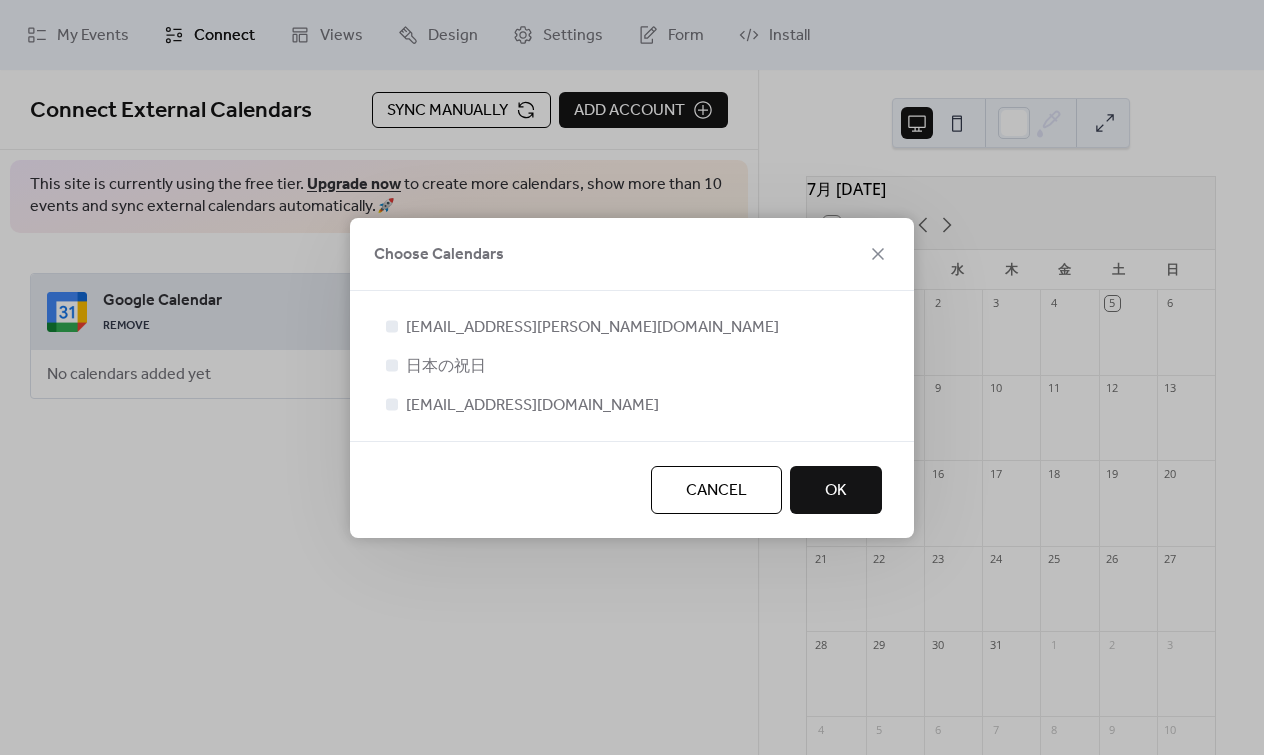 click at bounding box center (392, 365) 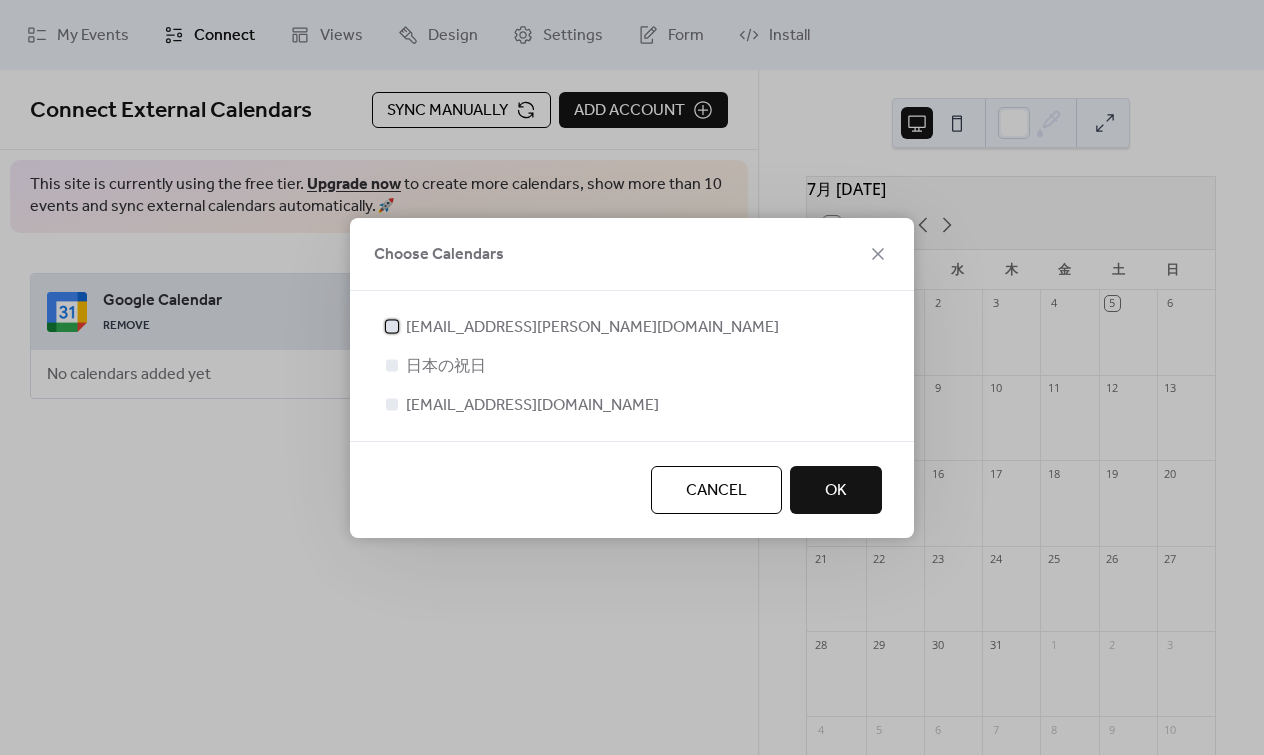 click at bounding box center [392, 326] 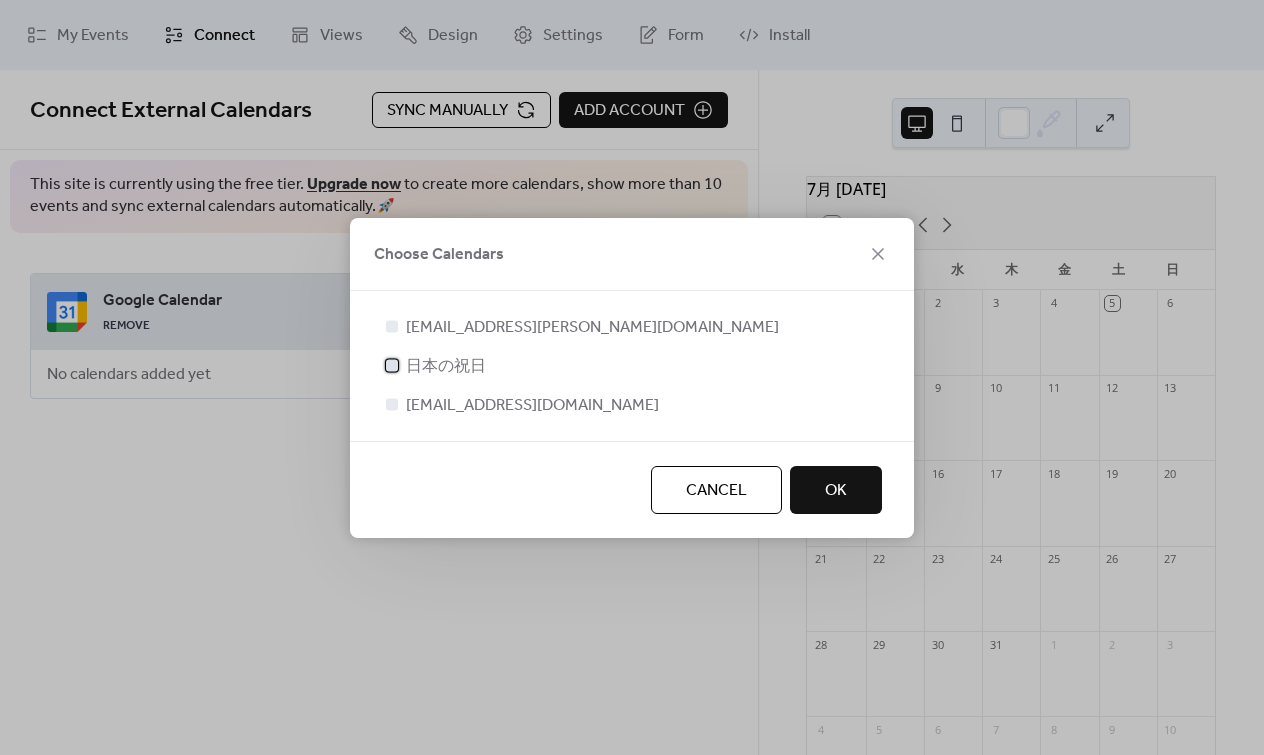 click at bounding box center (392, 365) 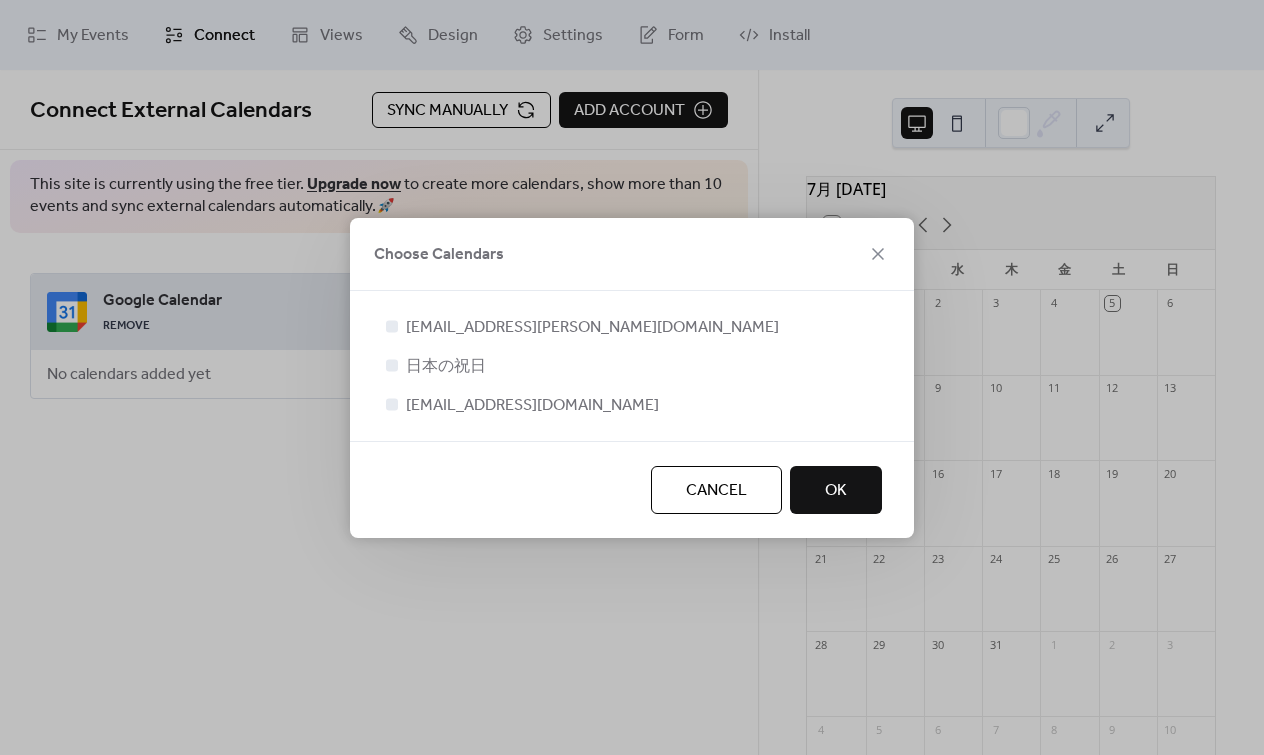 click on "OK" at bounding box center [836, 490] 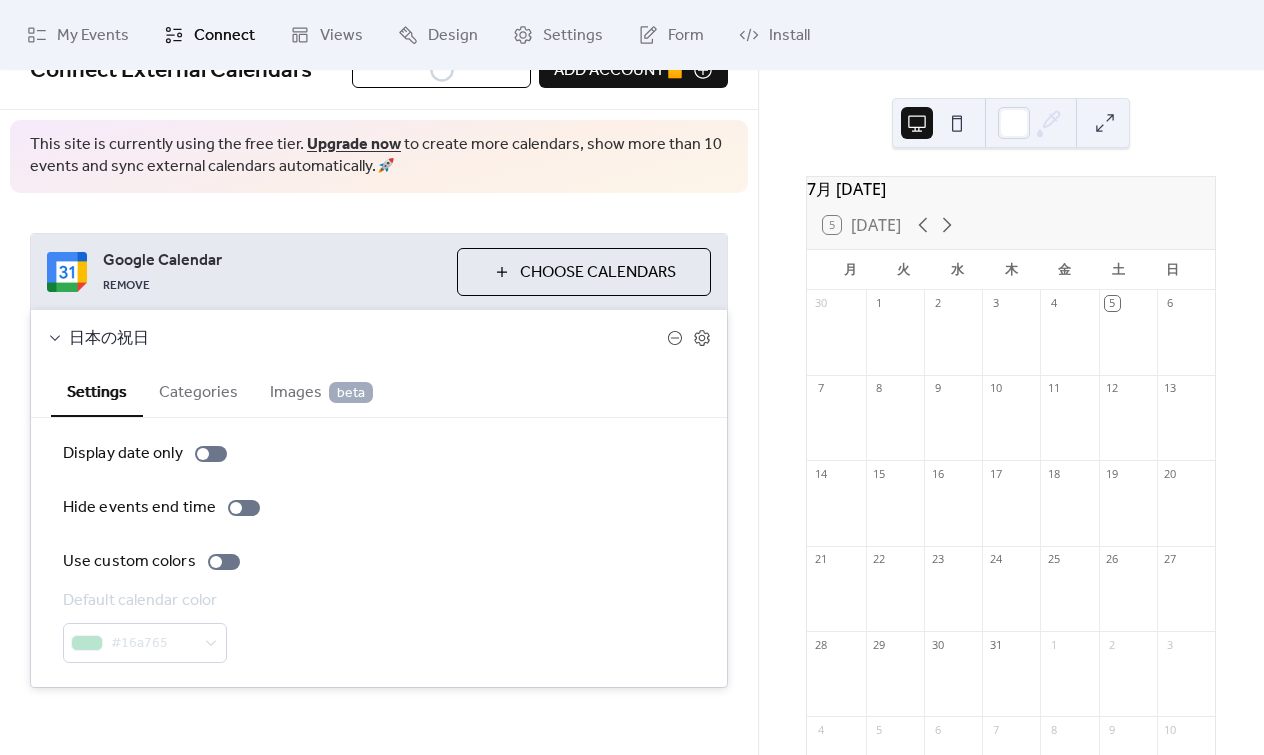 scroll, scrollTop: 51, scrollLeft: 0, axis: vertical 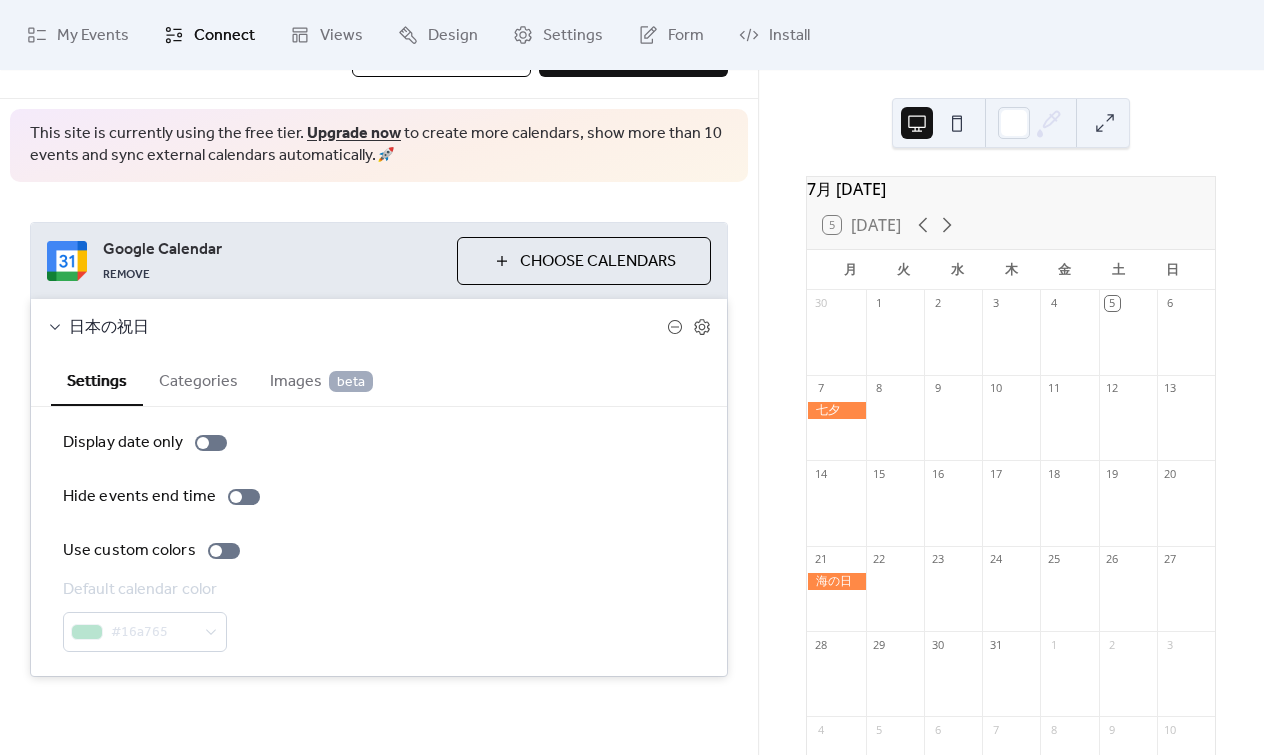 click at bounding box center [836, 410] 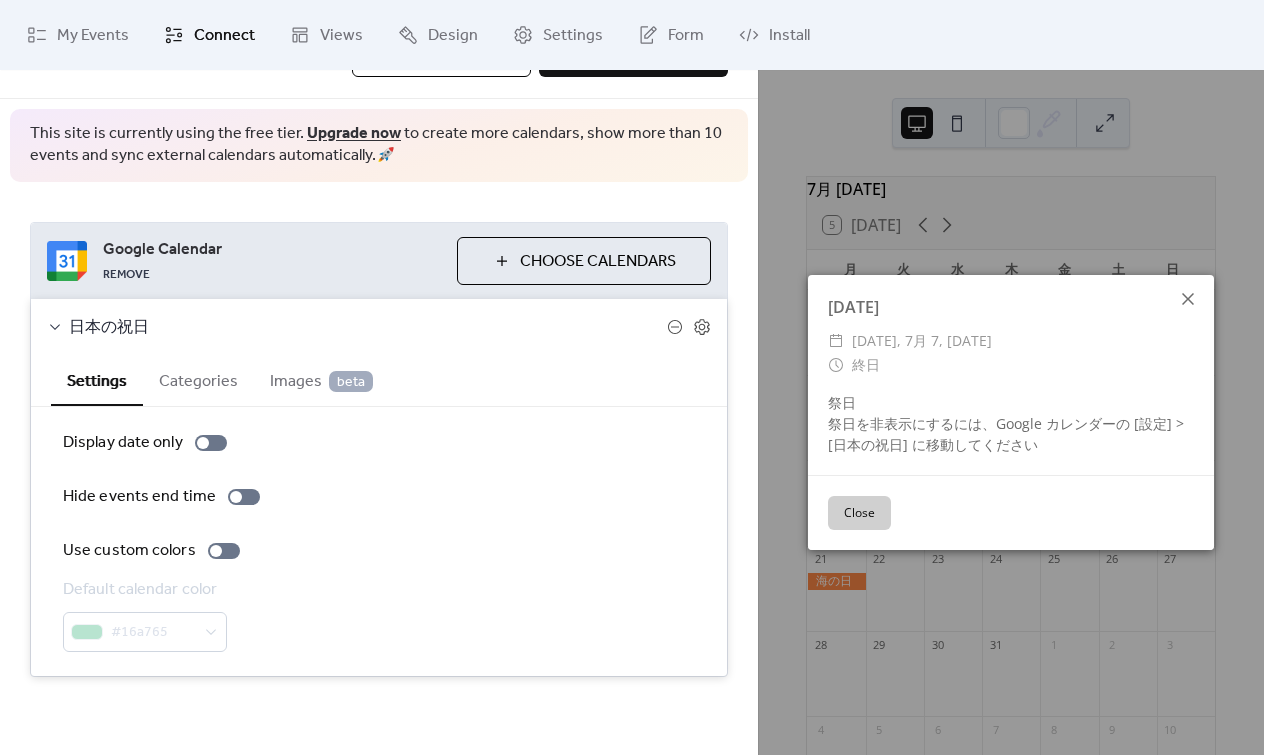 click 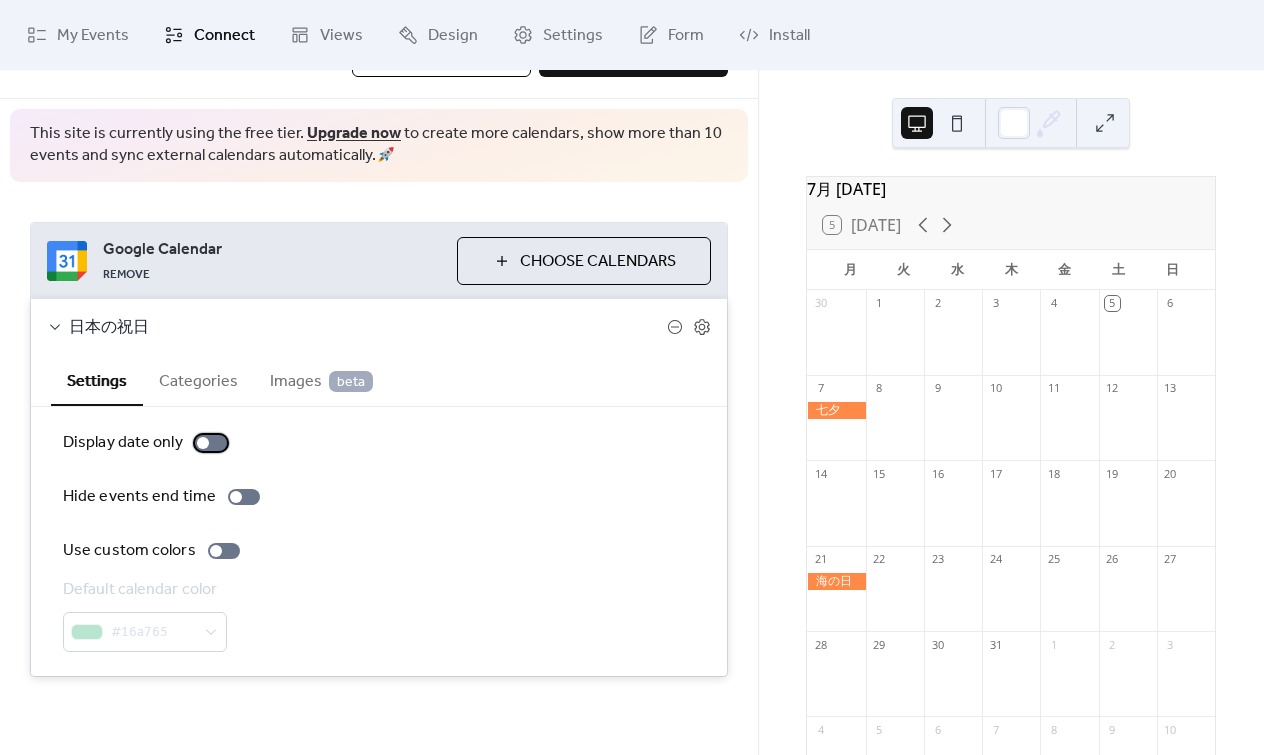 click at bounding box center (211, 443) 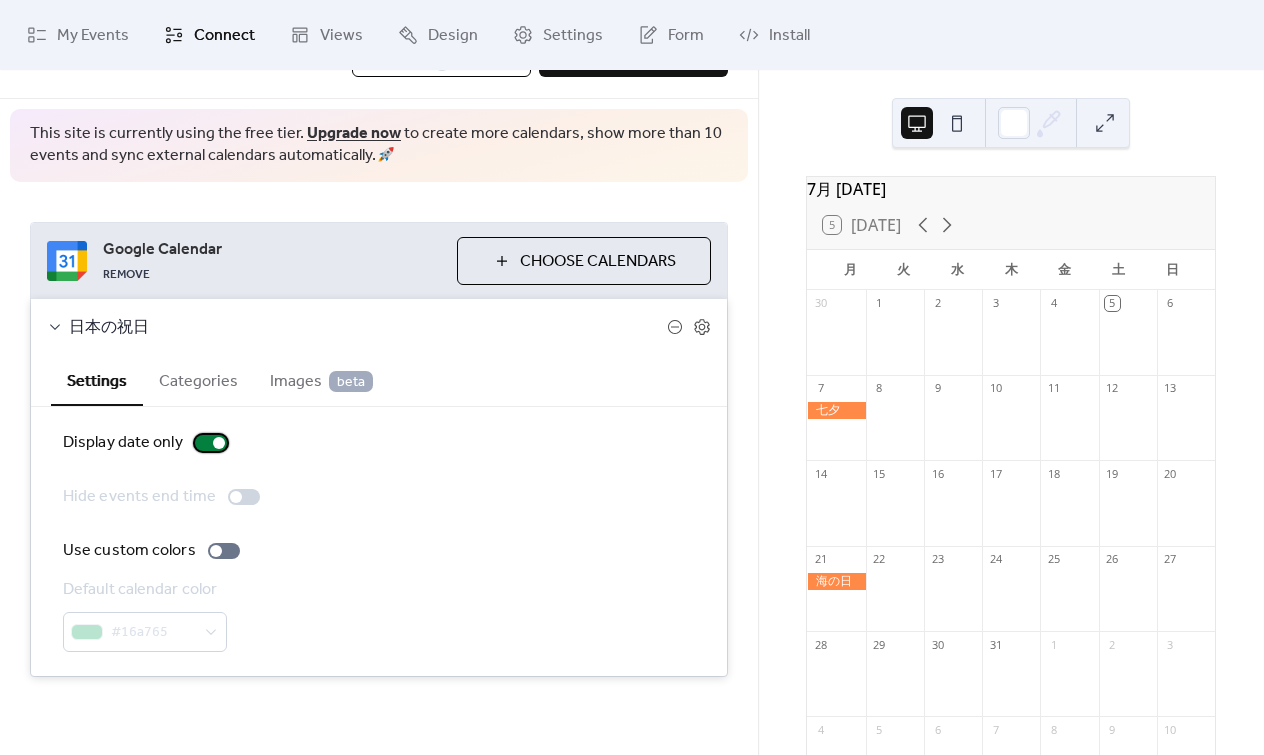 click at bounding box center (211, 443) 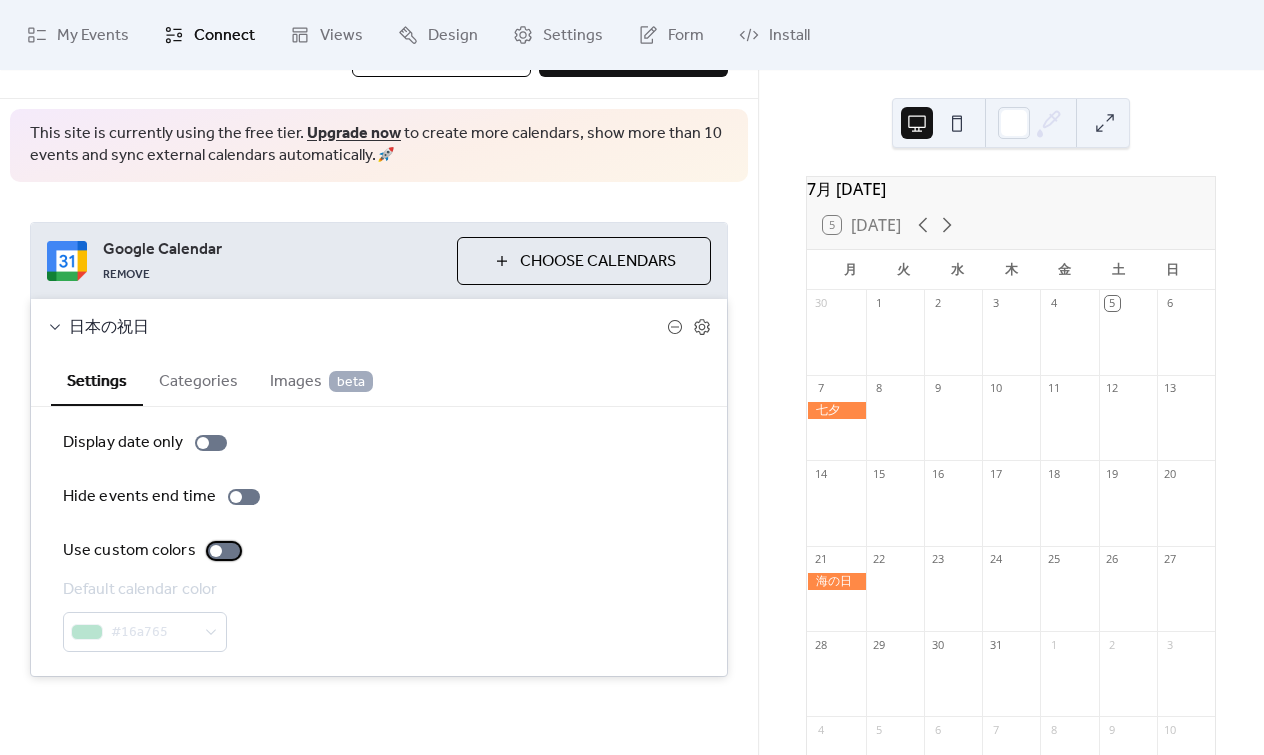 click at bounding box center (224, 551) 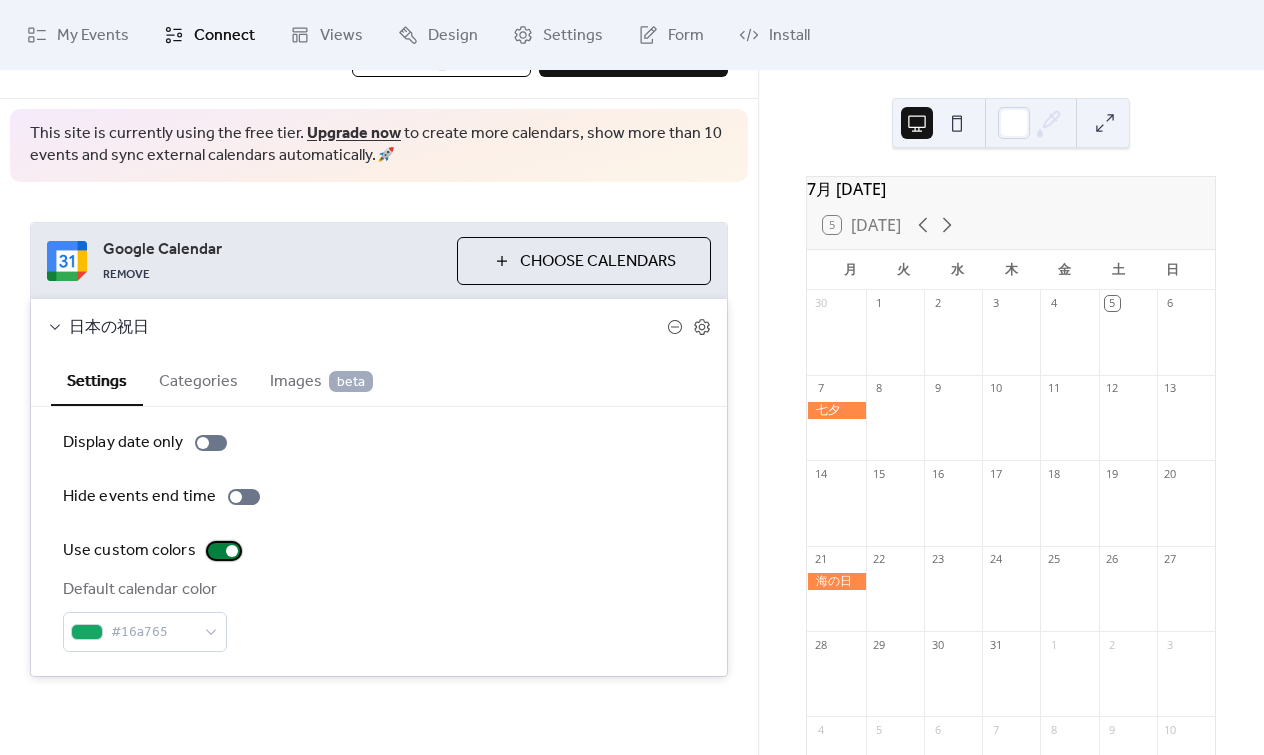 click at bounding box center [224, 551] 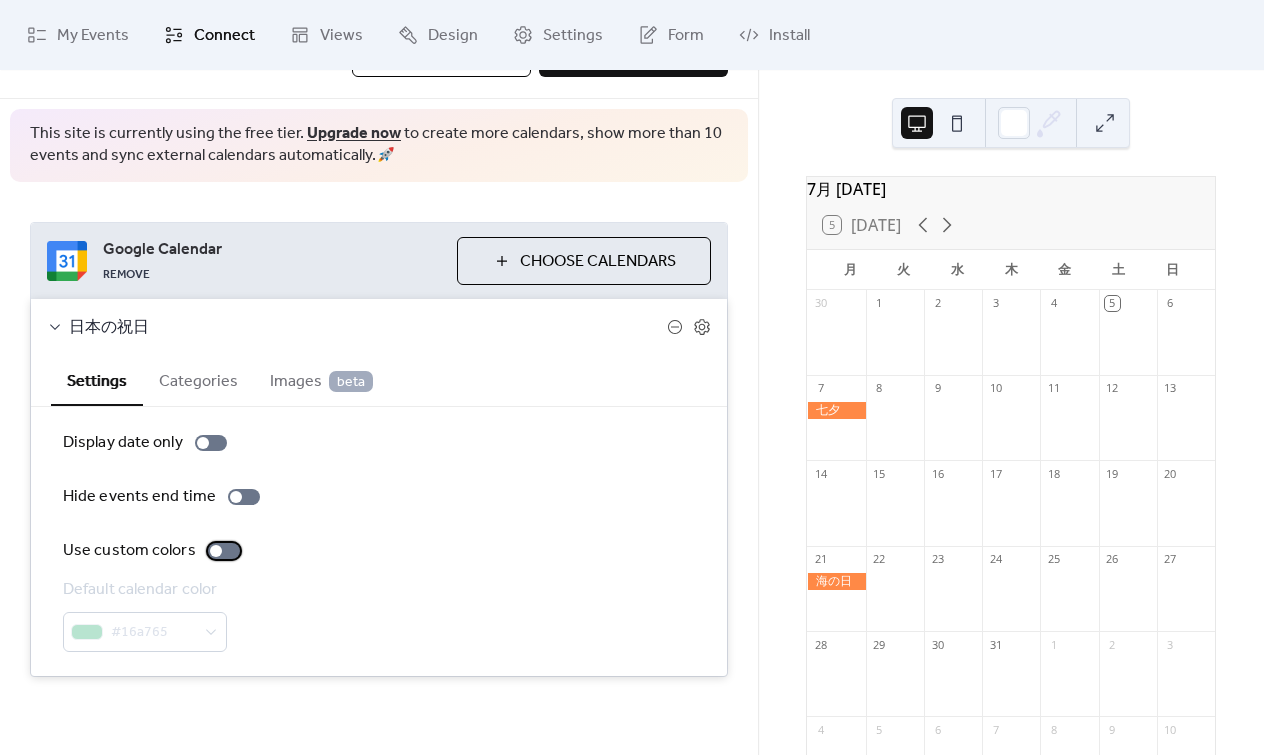 scroll, scrollTop: 0, scrollLeft: 0, axis: both 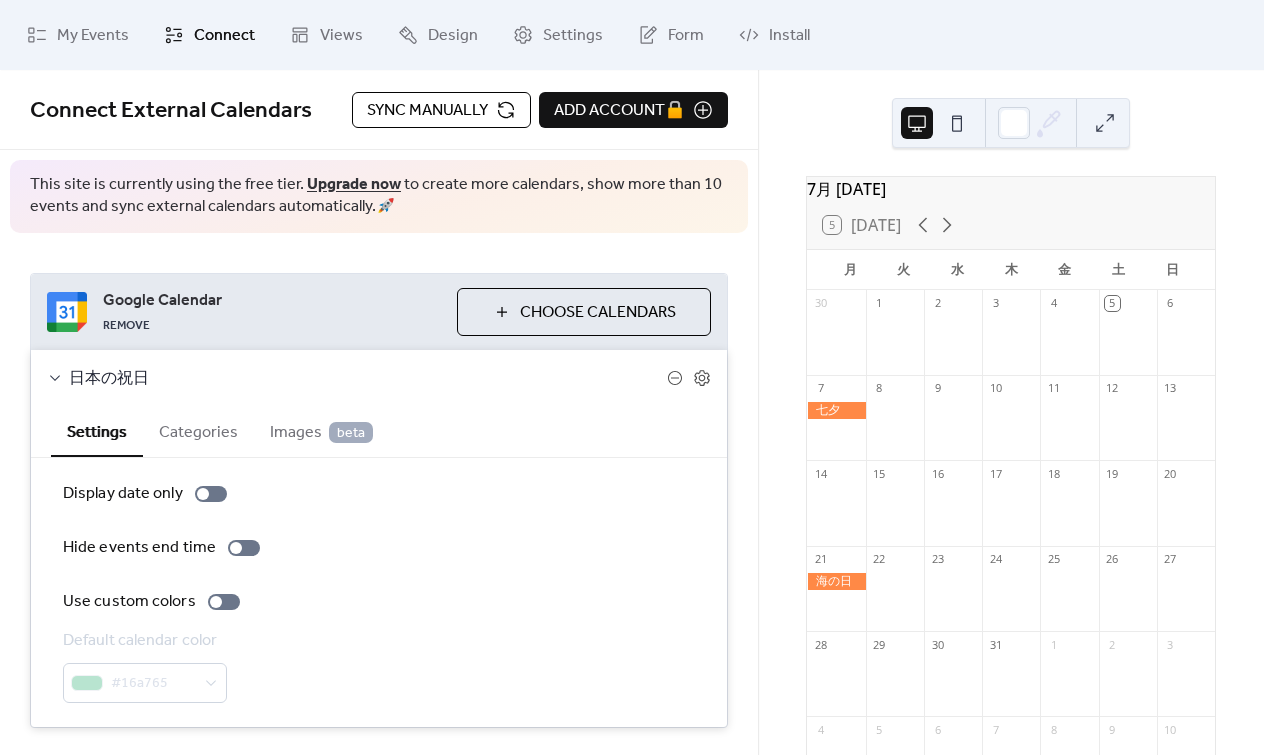 click at bounding box center [836, 410] 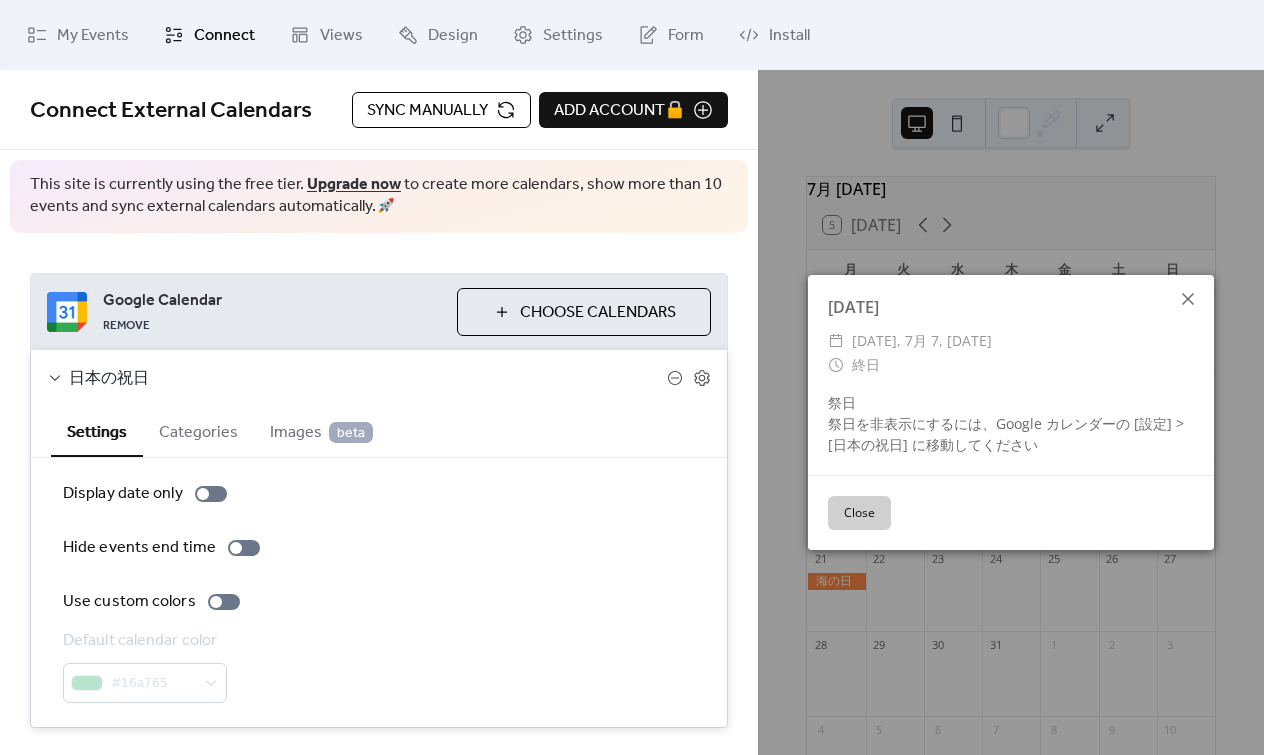 click 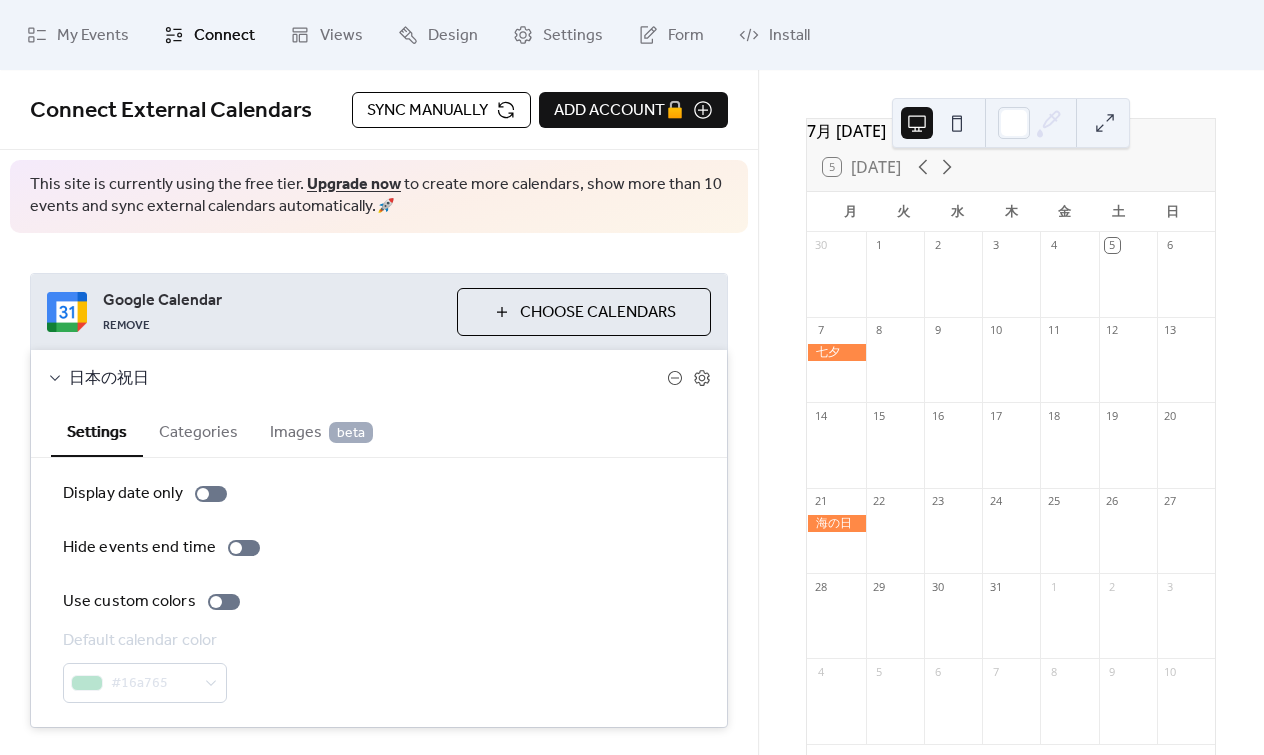 scroll, scrollTop: 105, scrollLeft: 0, axis: vertical 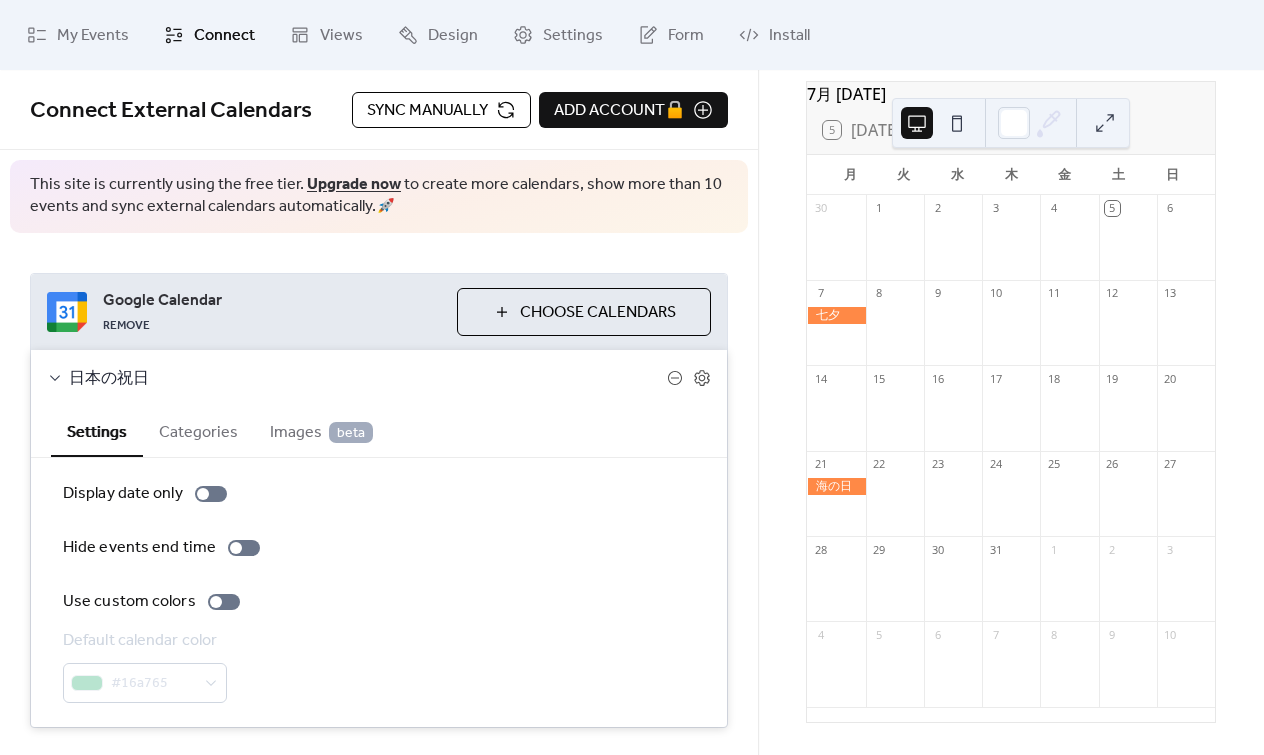 click at bounding box center (957, 123) 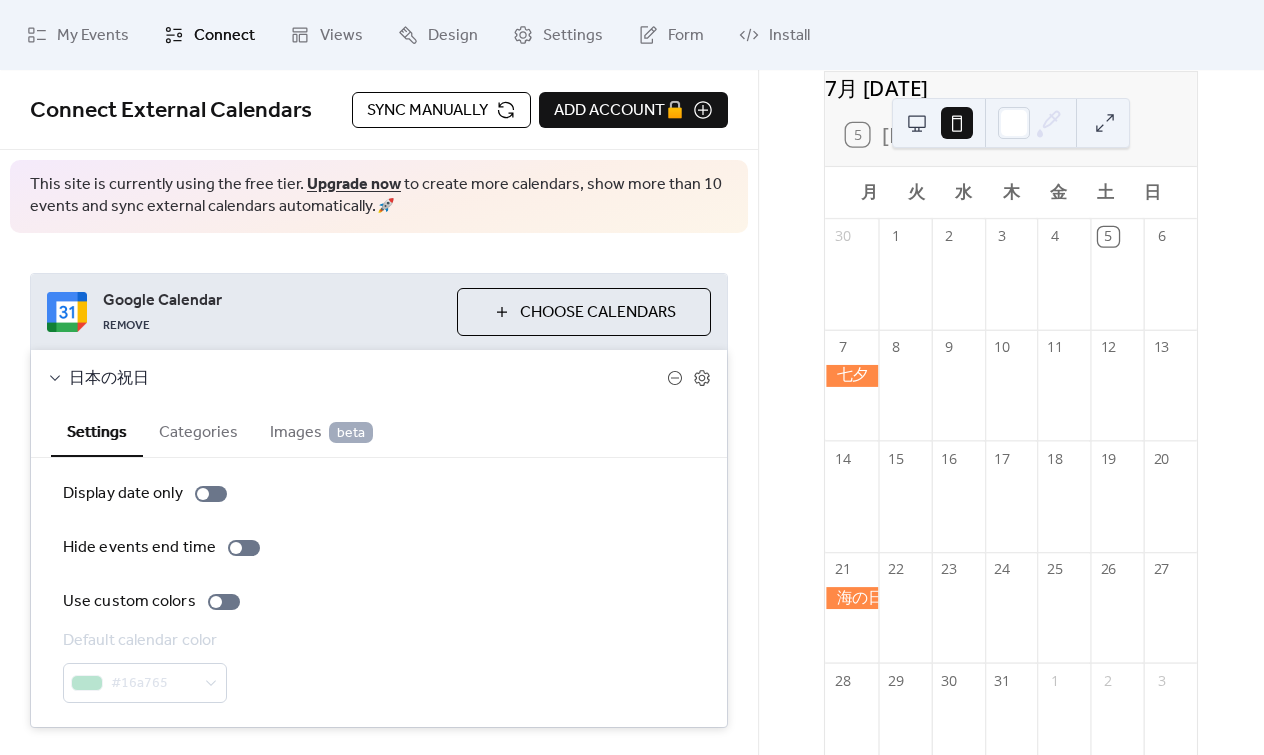 scroll, scrollTop: 0, scrollLeft: 0, axis: both 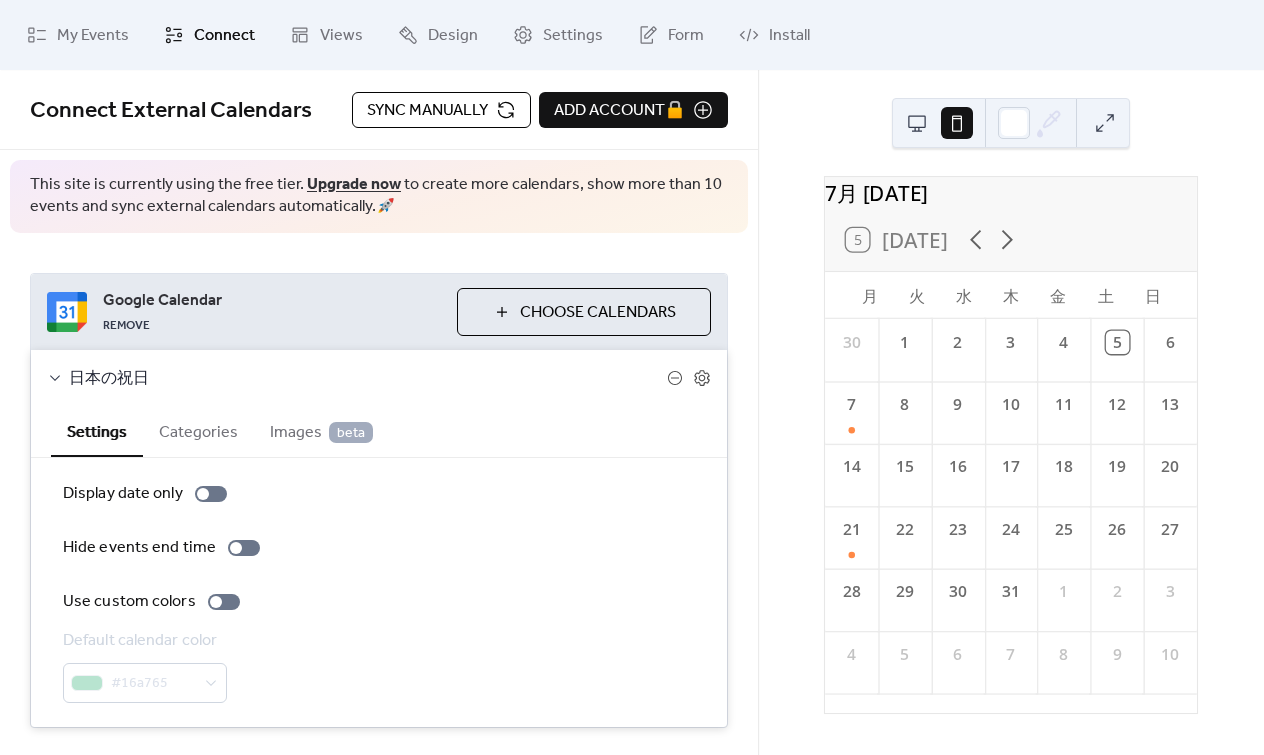 click at bounding box center [917, 123] 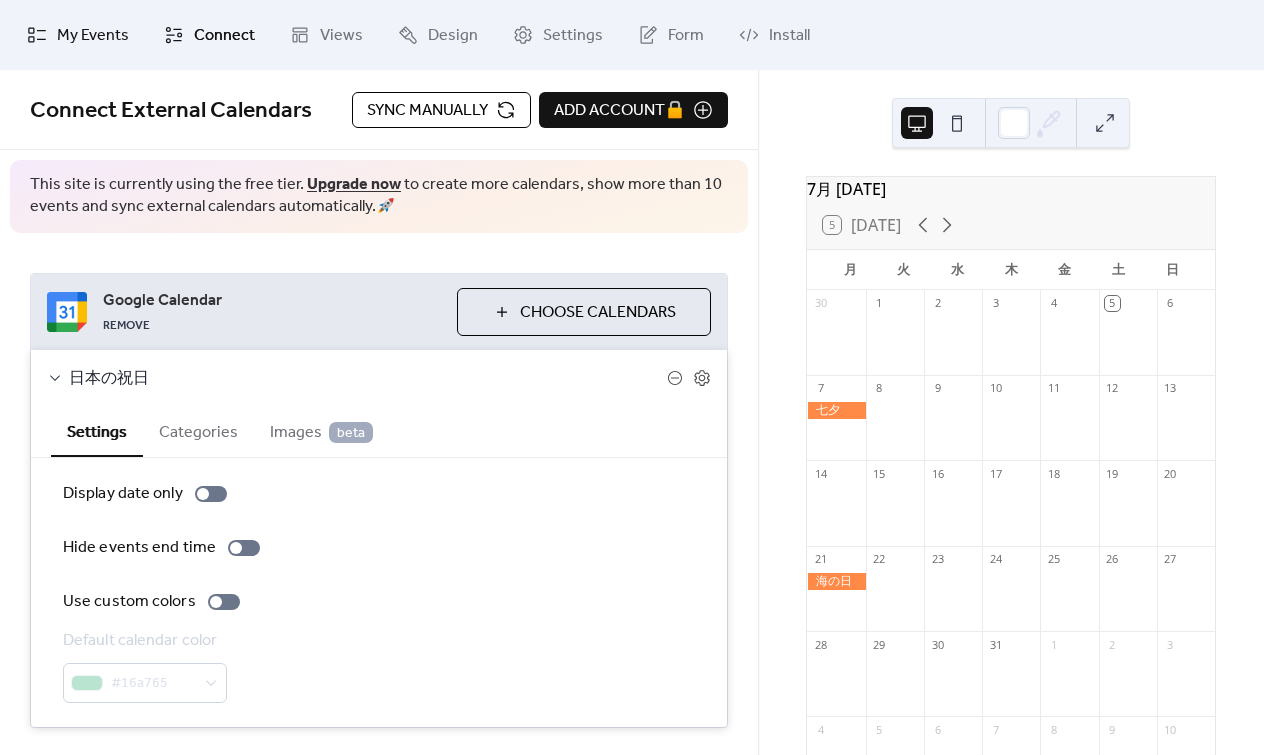 click on "My Events" at bounding box center (93, 36) 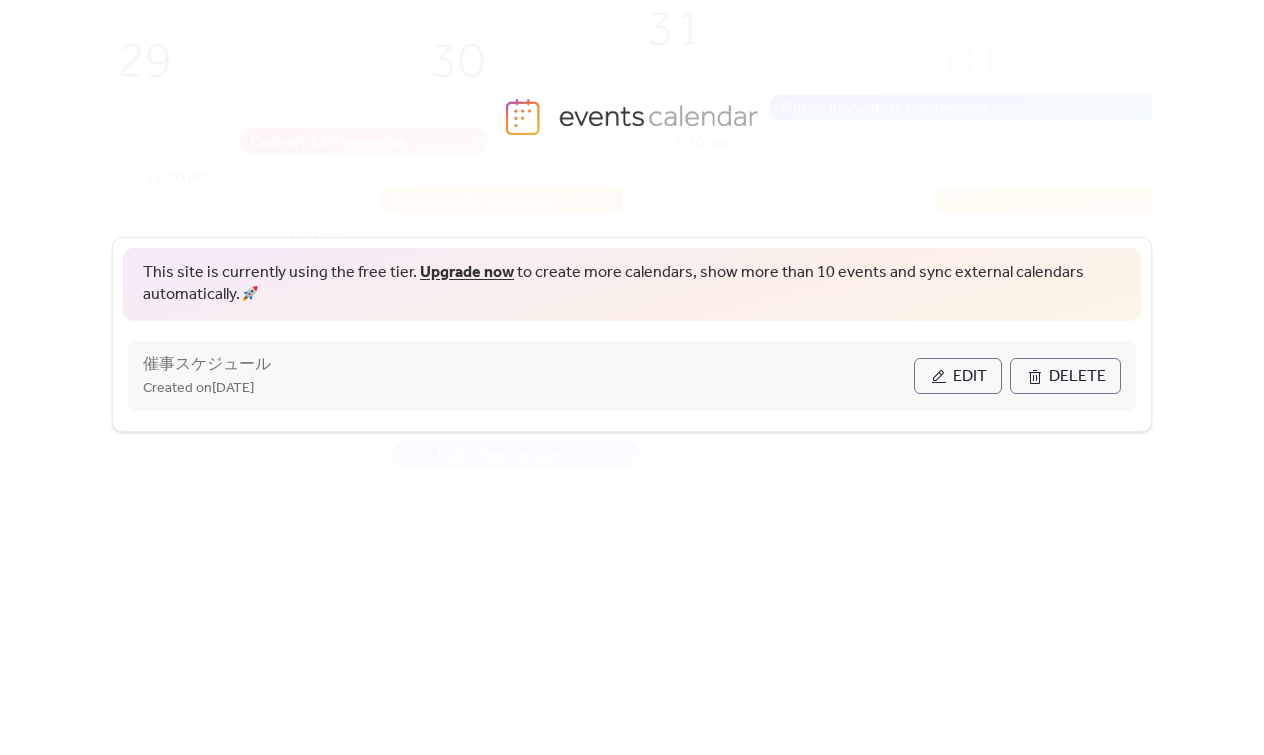 click on "Created on  [DATE]" at bounding box center (528, 388) 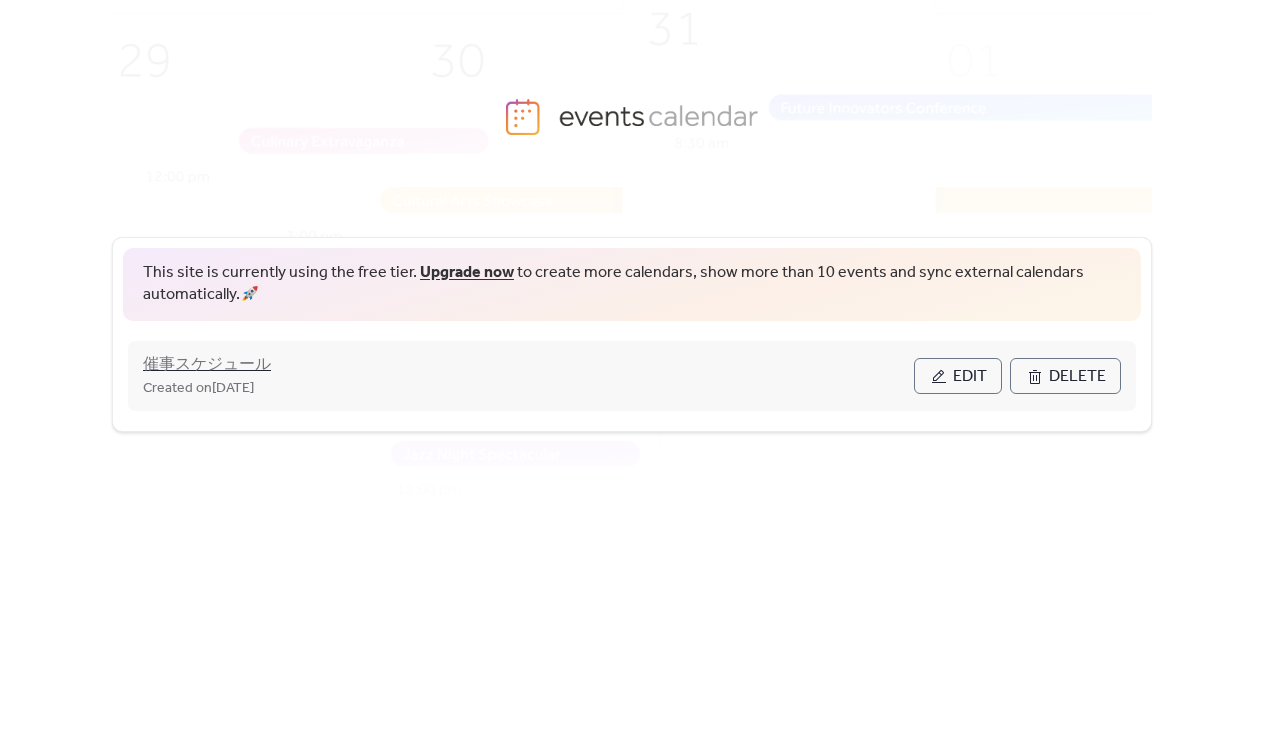 click on "催事スケジュール" at bounding box center (207, 365) 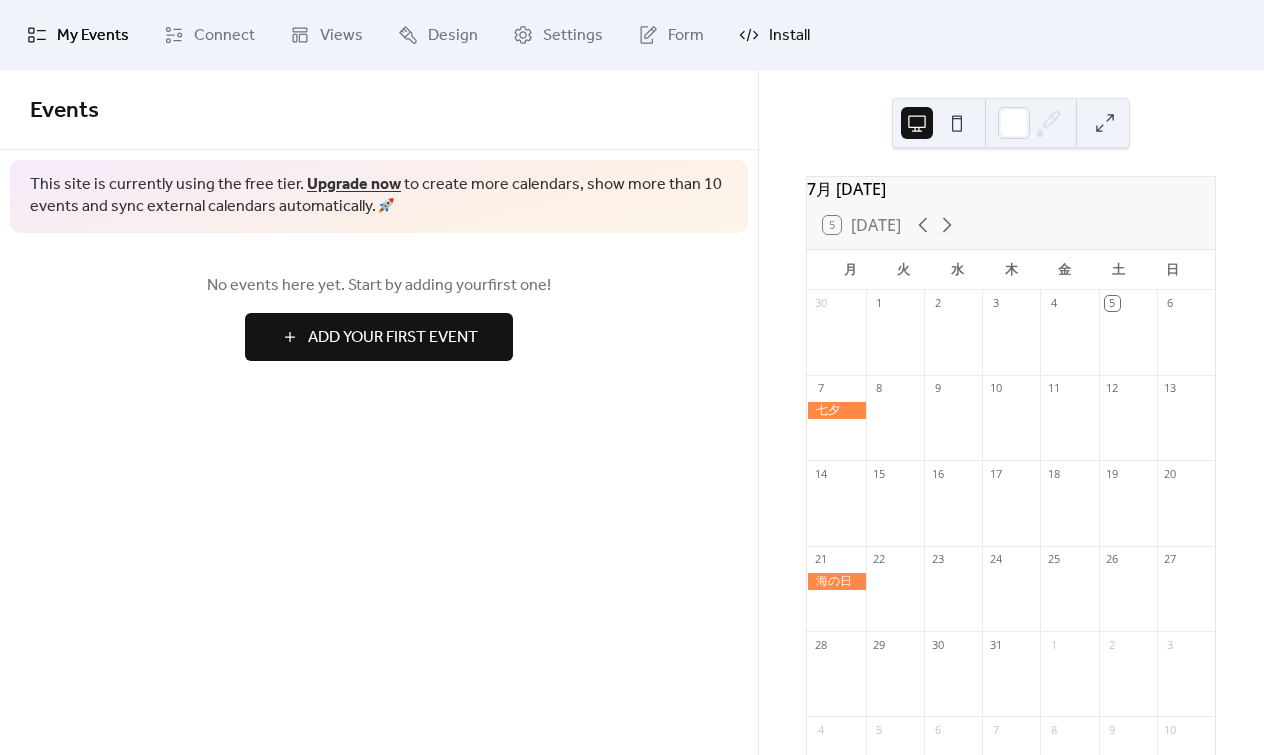 click on "Install" at bounding box center [789, 36] 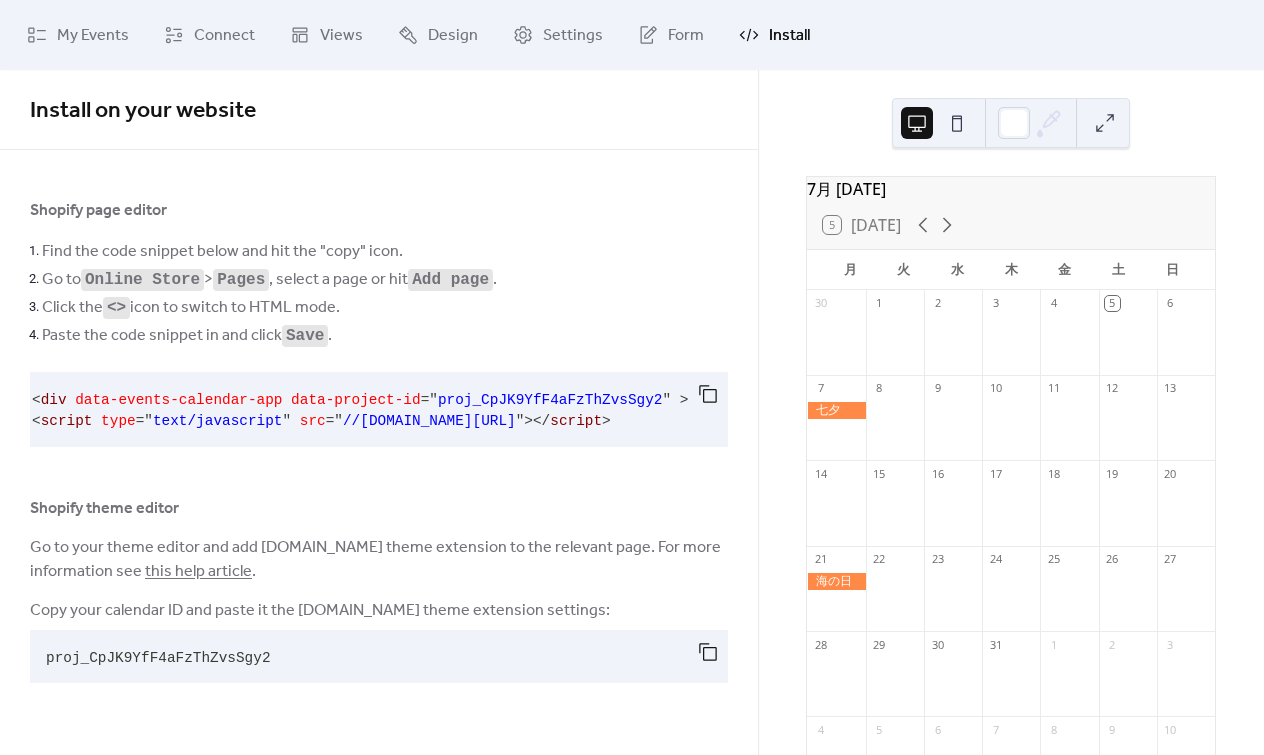 scroll, scrollTop: 0, scrollLeft: 0, axis: both 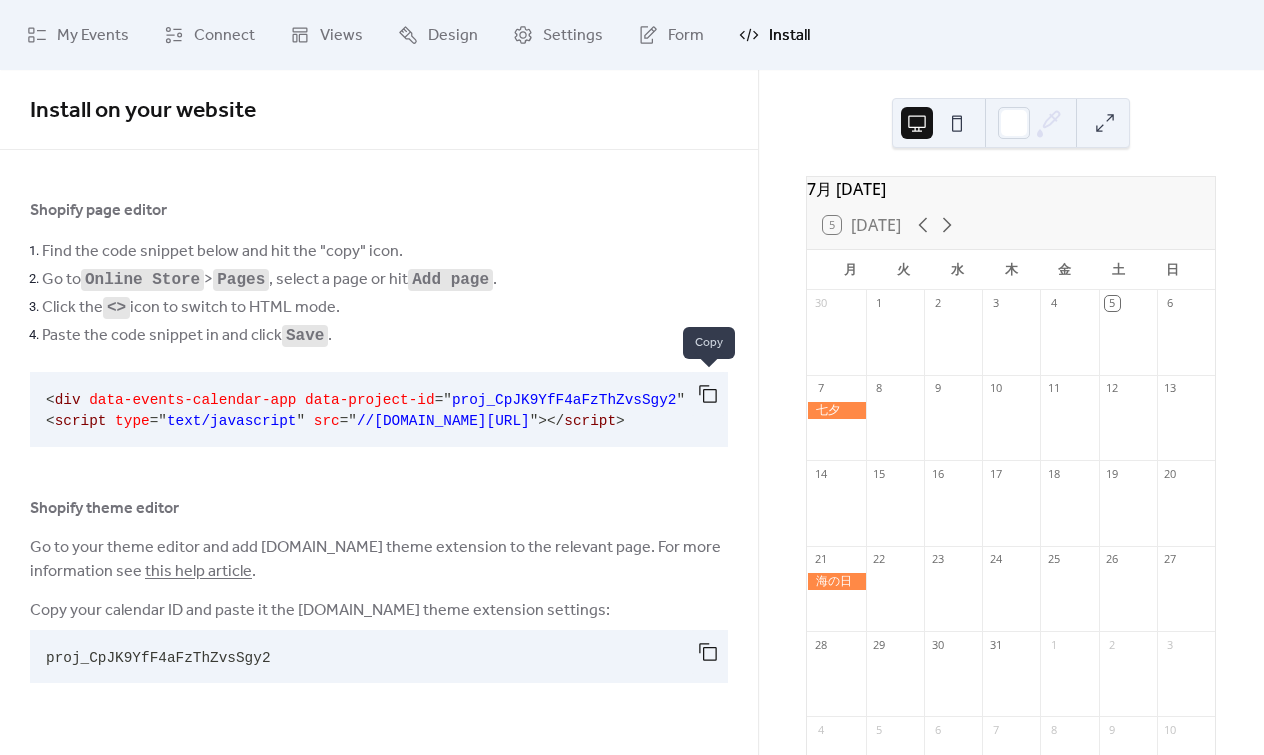 click at bounding box center [708, 394] 